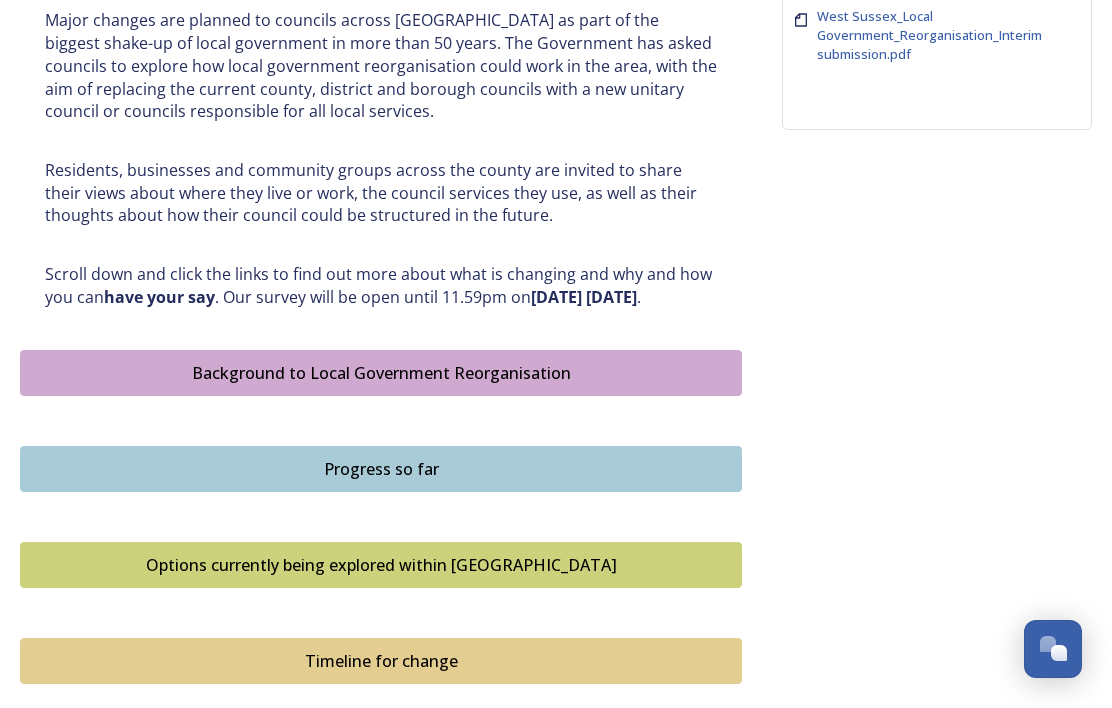 scroll, scrollTop: 862, scrollLeft: 0, axis: vertical 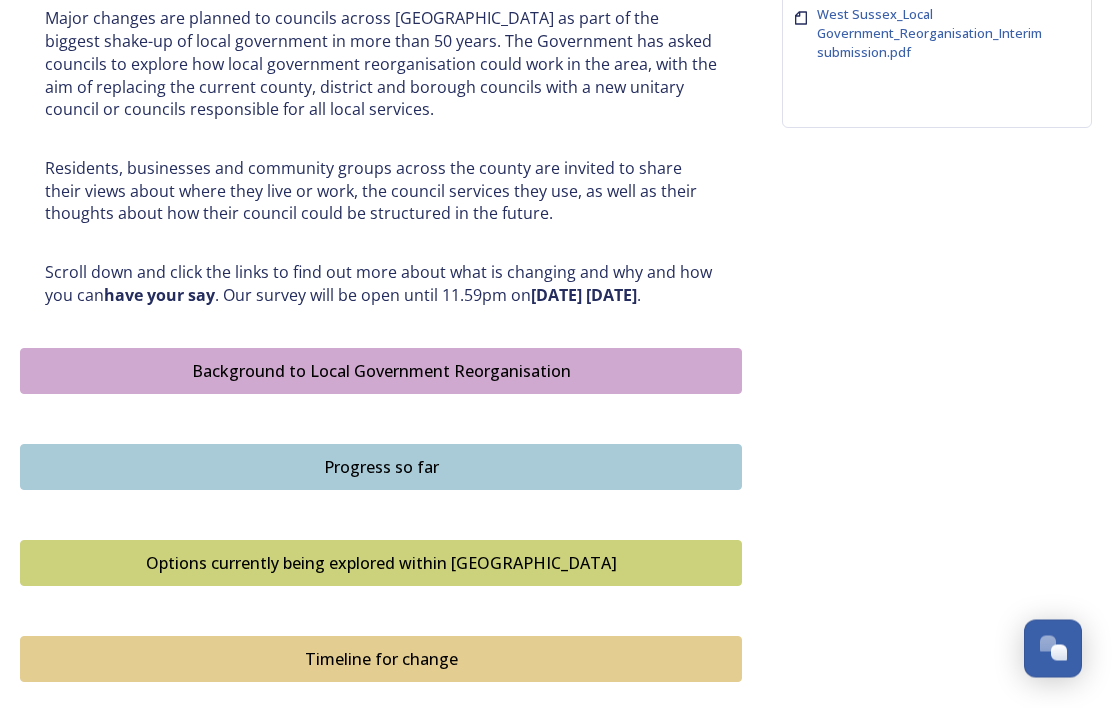 click on "Background to Local Government Reorganisation" at bounding box center (381, 372) 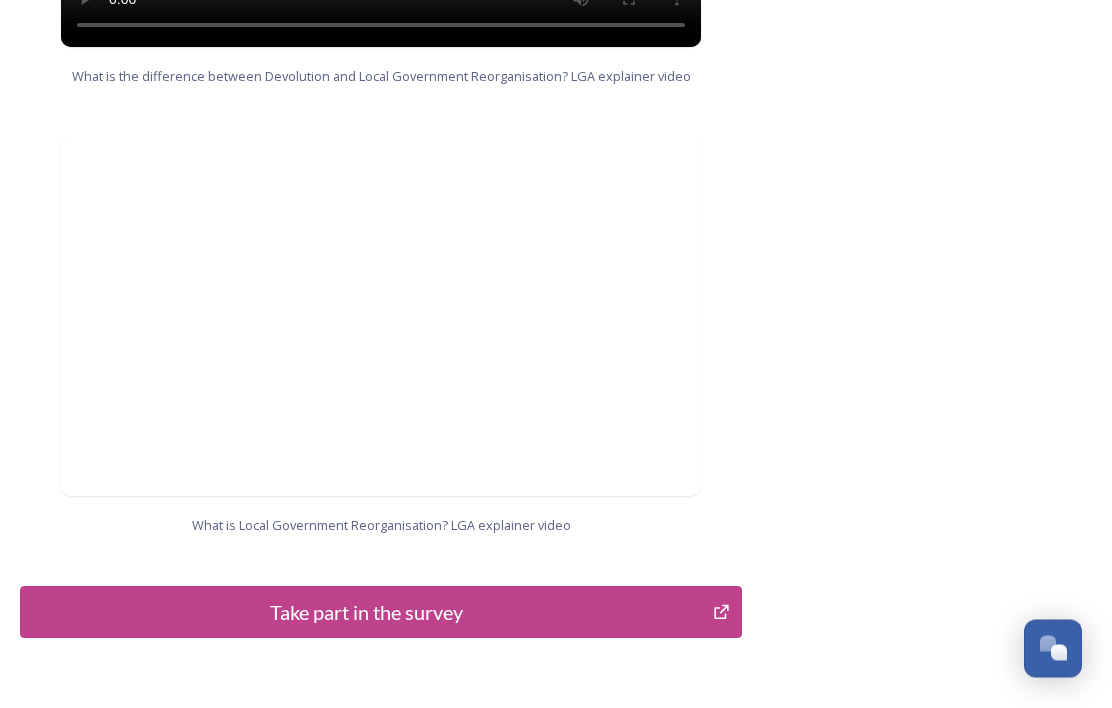 scroll, scrollTop: 2075, scrollLeft: 0, axis: vertical 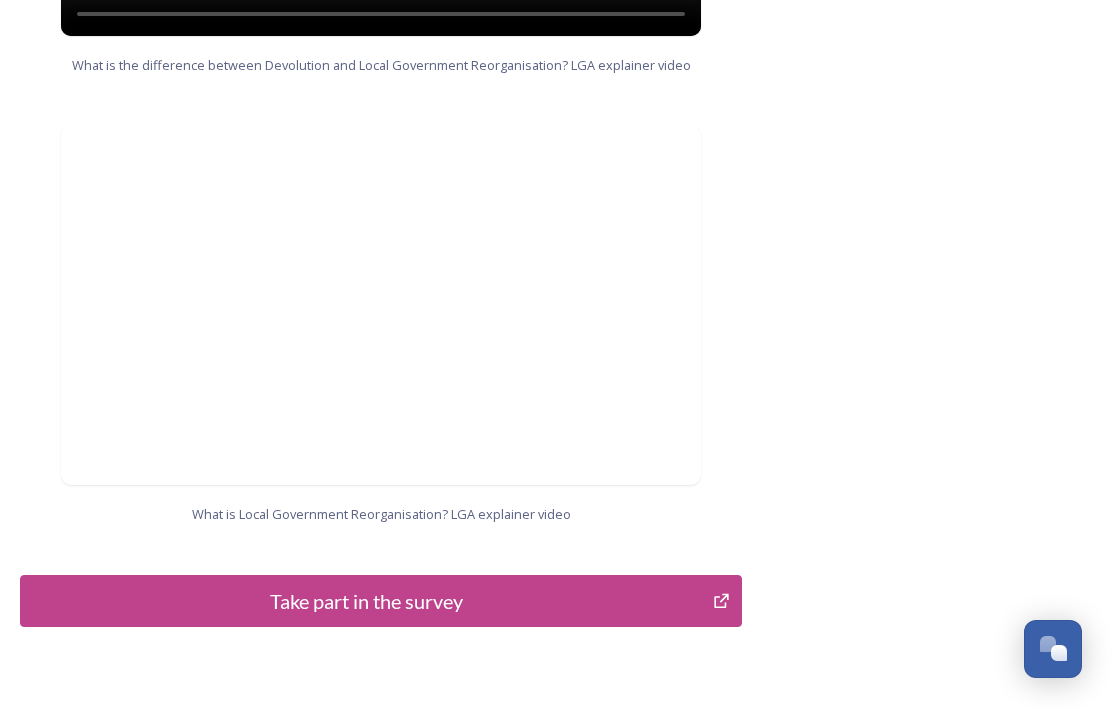 click on "Take part in the survey" at bounding box center (366, 601) 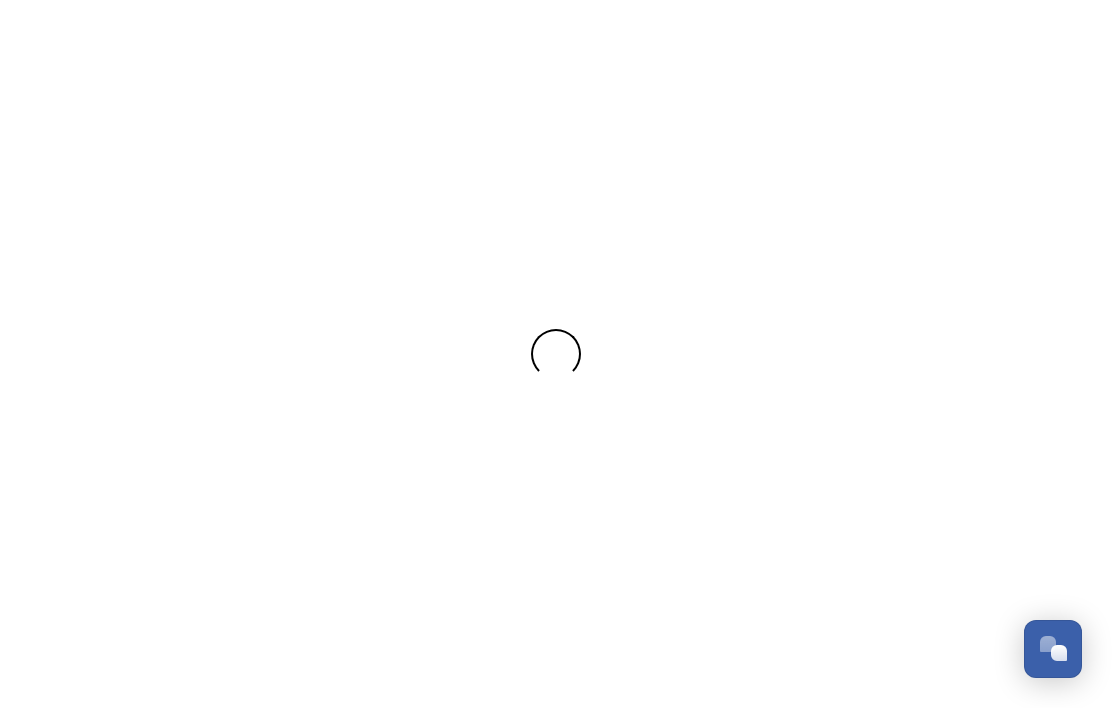 scroll, scrollTop: 0, scrollLeft: 0, axis: both 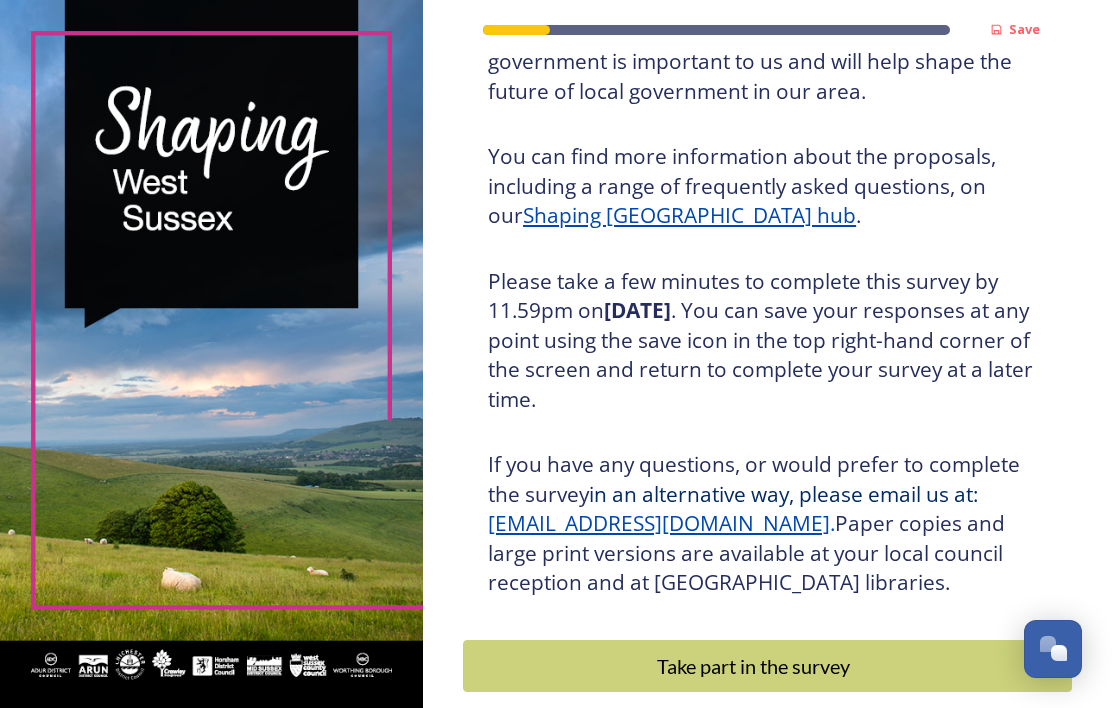 click on "Take part in the survey" at bounding box center [753, 666] 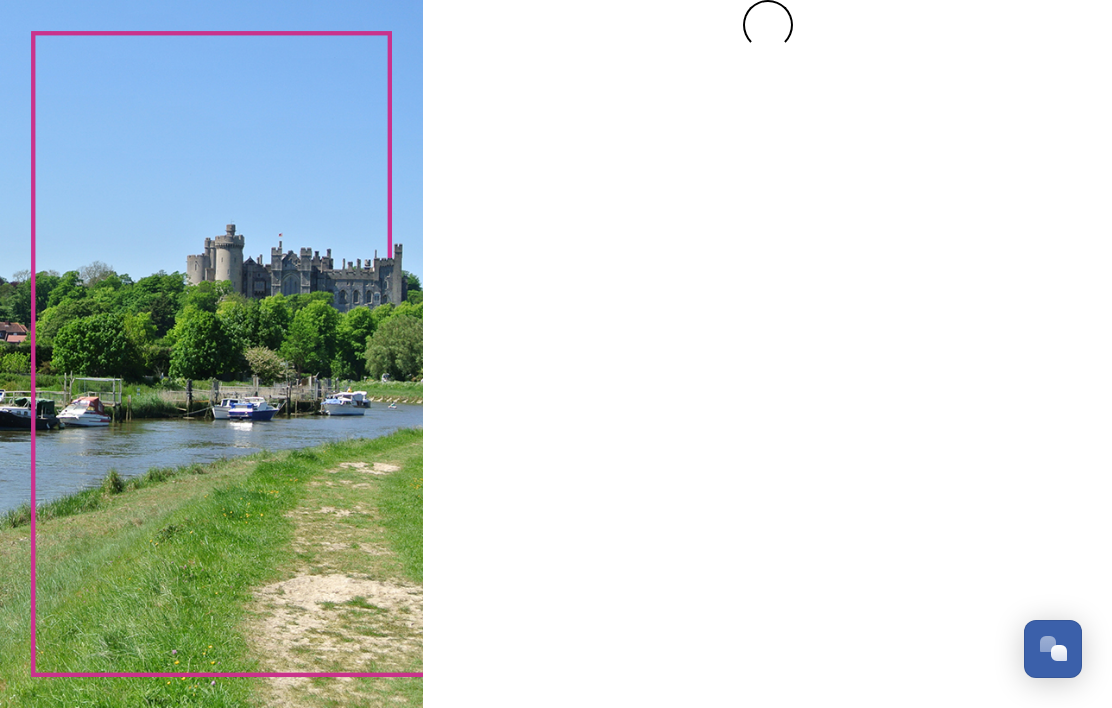 scroll, scrollTop: 0, scrollLeft: 0, axis: both 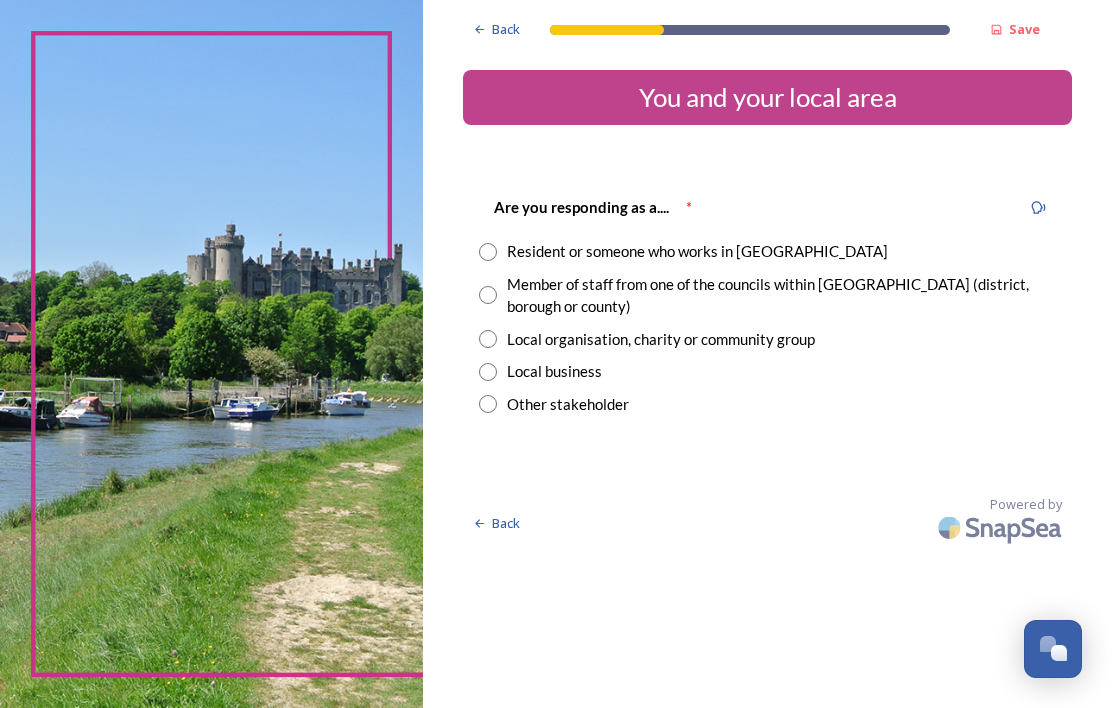 click at bounding box center (488, 252) 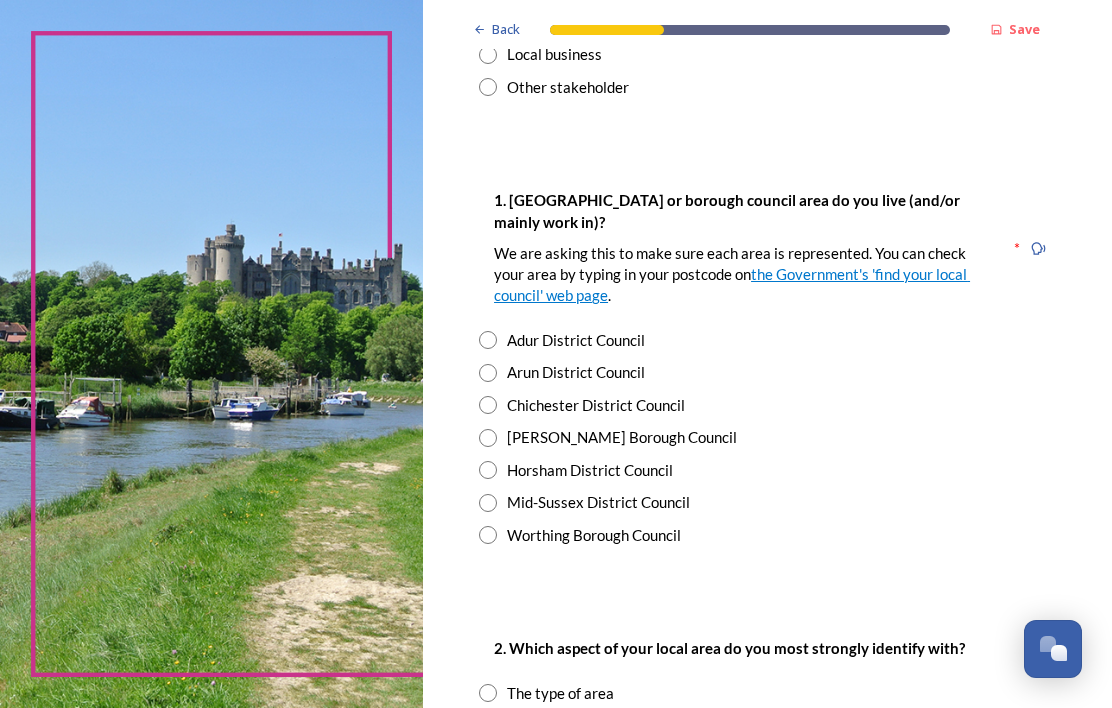 scroll, scrollTop: 317, scrollLeft: 0, axis: vertical 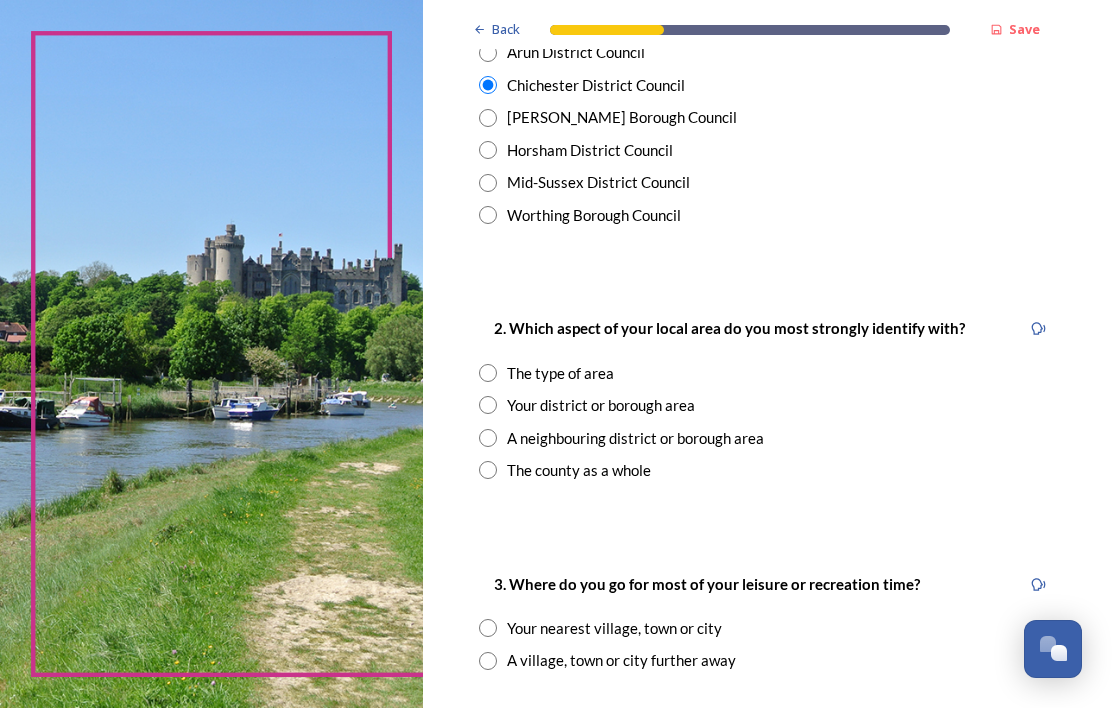 click at bounding box center (488, 405) 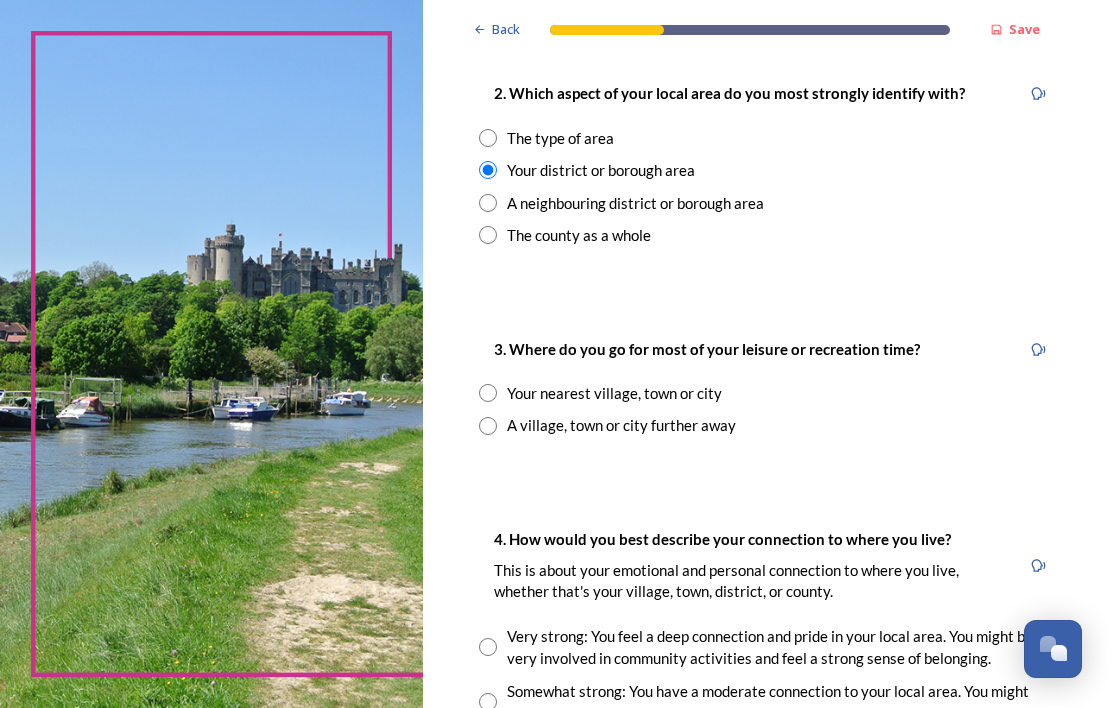 scroll, scrollTop: 872, scrollLeft: 0, axis: vertical 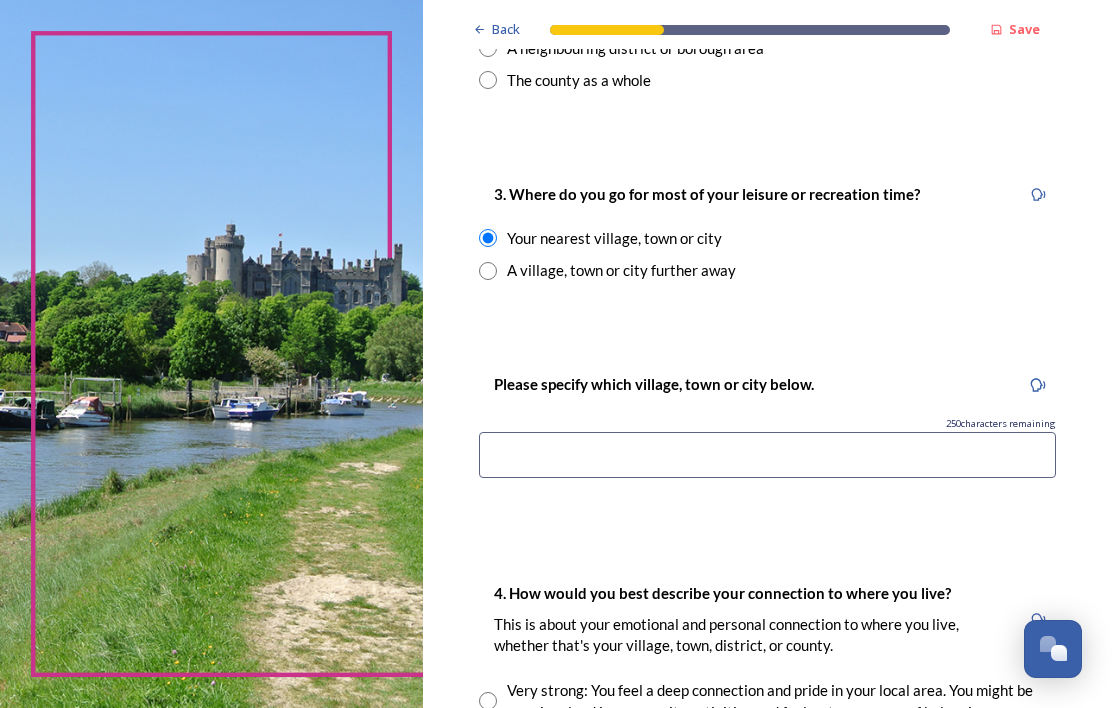 click at bounding box center [767, 455] 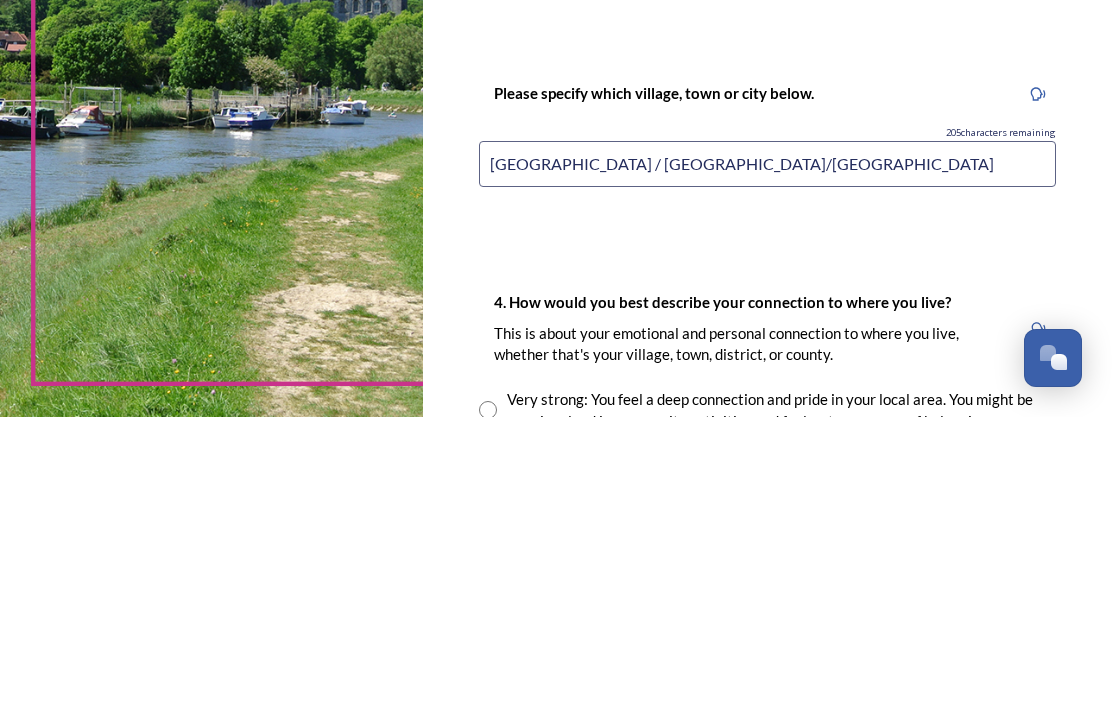 scroll, scrollTop: 87, scrollLeft: 0, axis: vertical 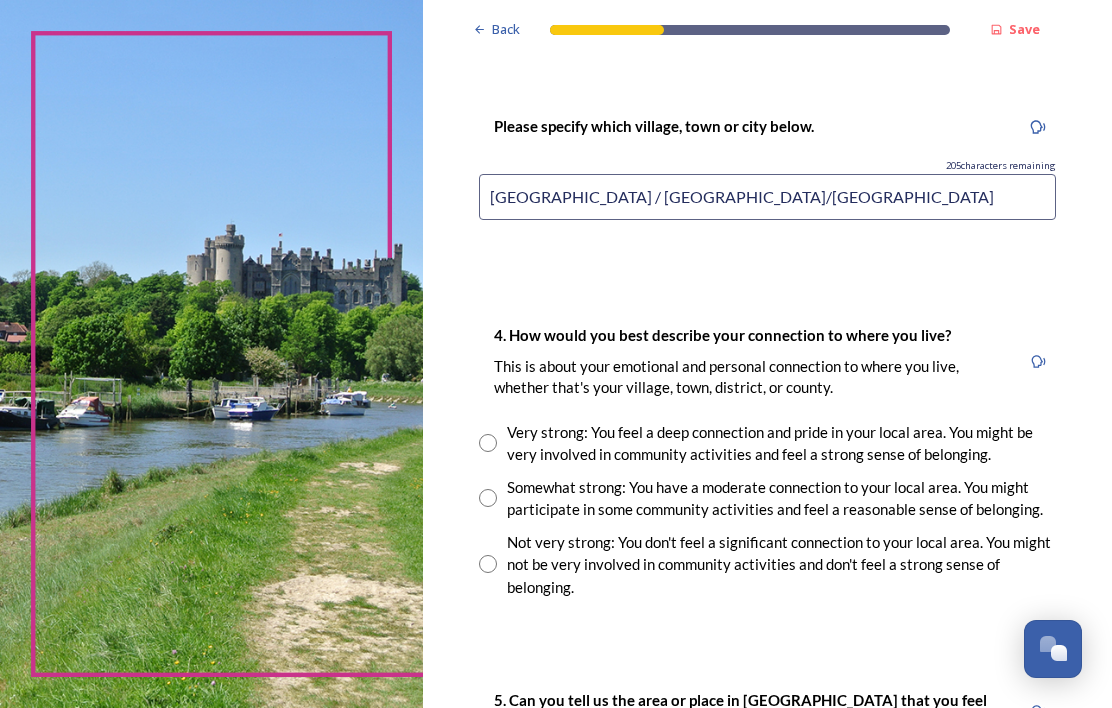 type on "West Wittering / Manhood Peninsula/Chichester" 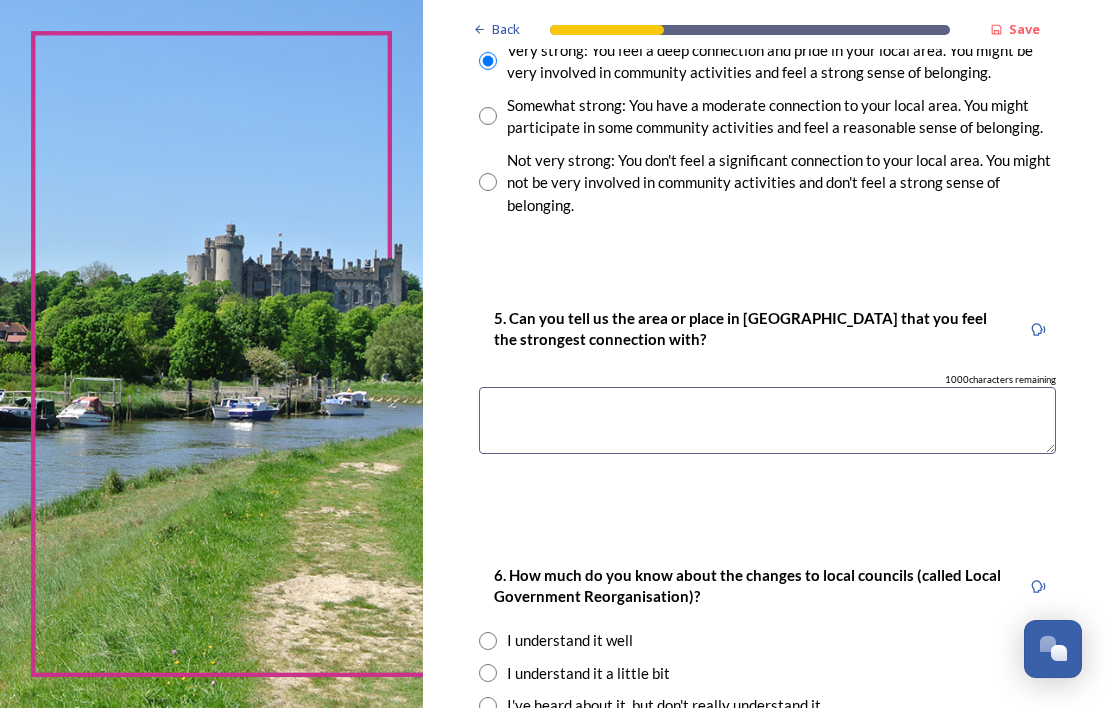 scroll, scrollTop: 1667, scrollLeft: 0, axis: vertical 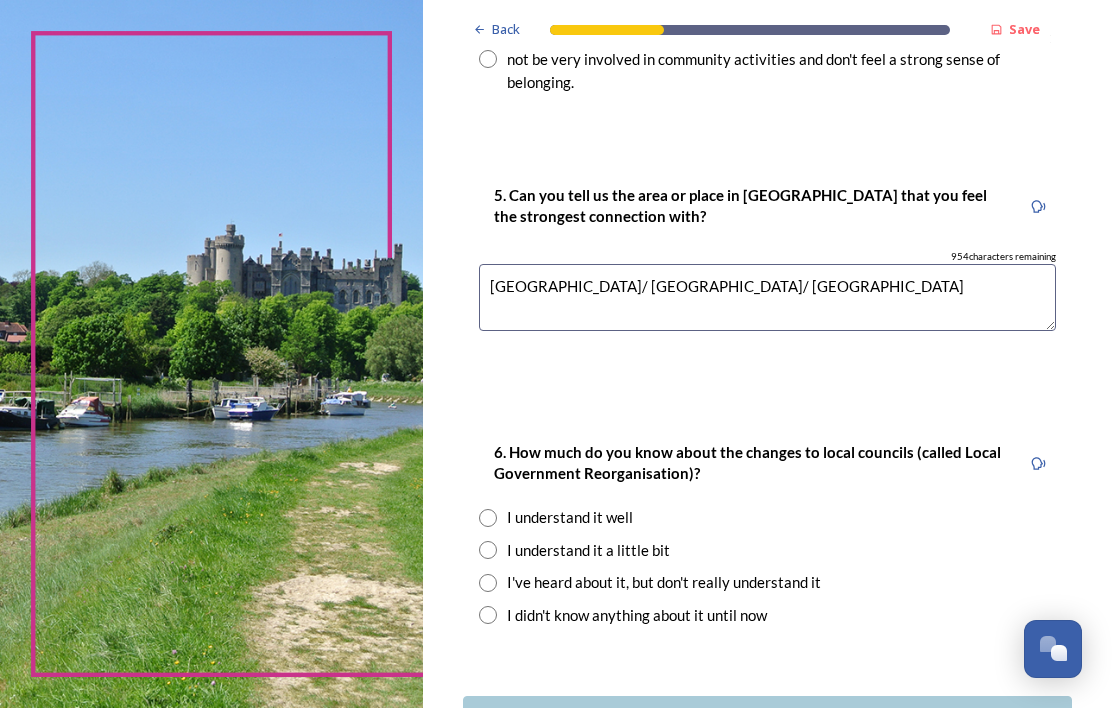 type on "West Wittering/ Manhood Peninsula/ Chichester" 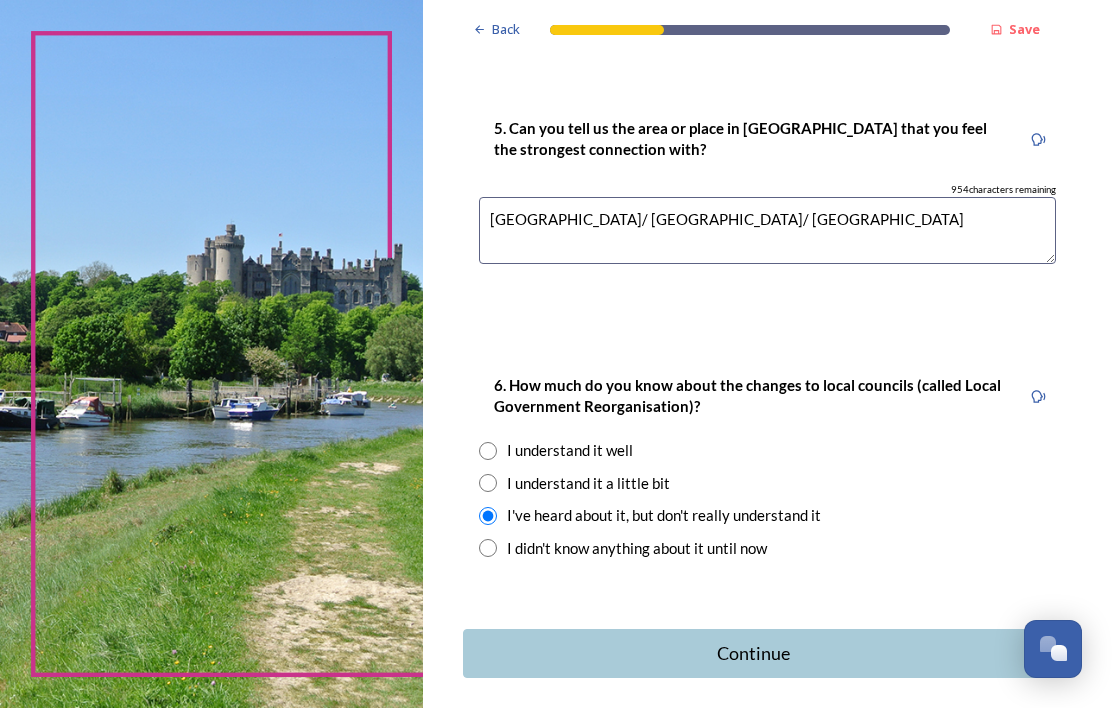 scroll, scrollTop: 1855, scrollLeft: 0, axis: vertical 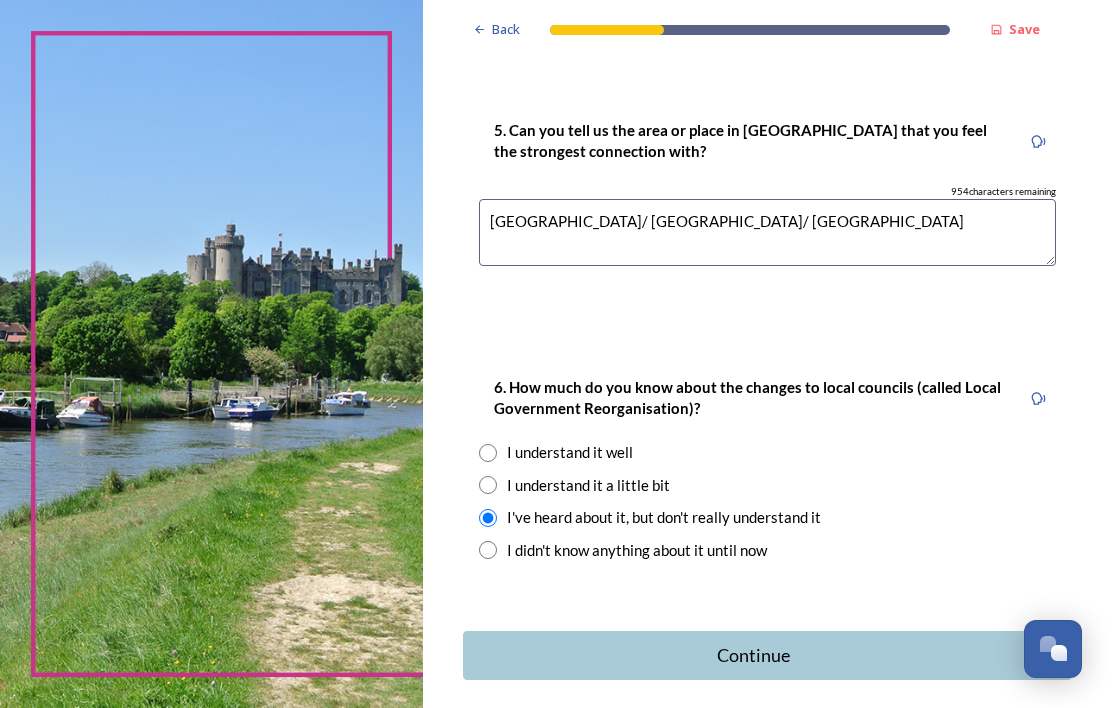 click on "Continue" at bounding box center (754, 655) 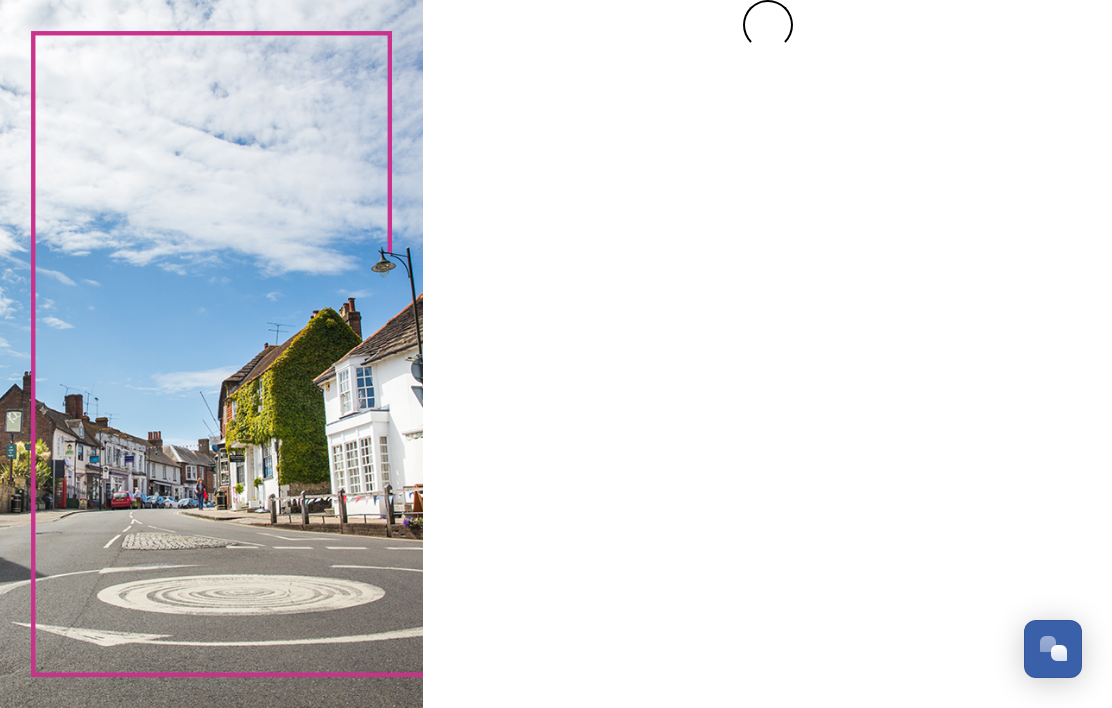 scroll, scrollTop: 0, scrollLeft: 0, axis: both 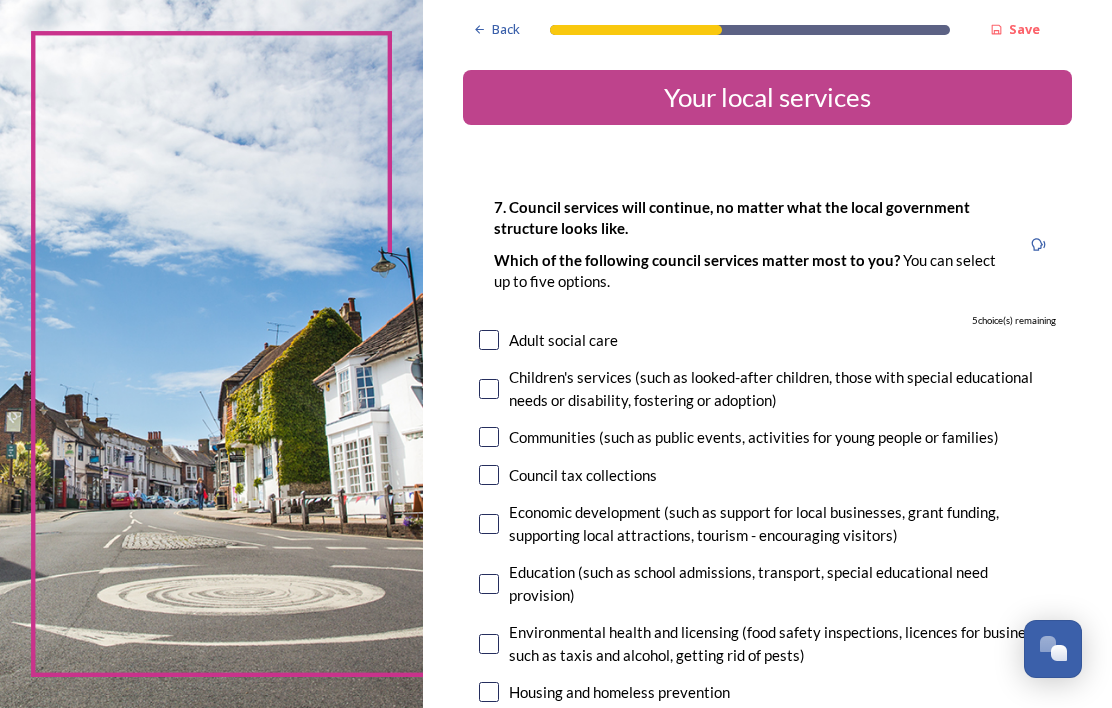click on "Adult social care" at bounding box center (563, 340) 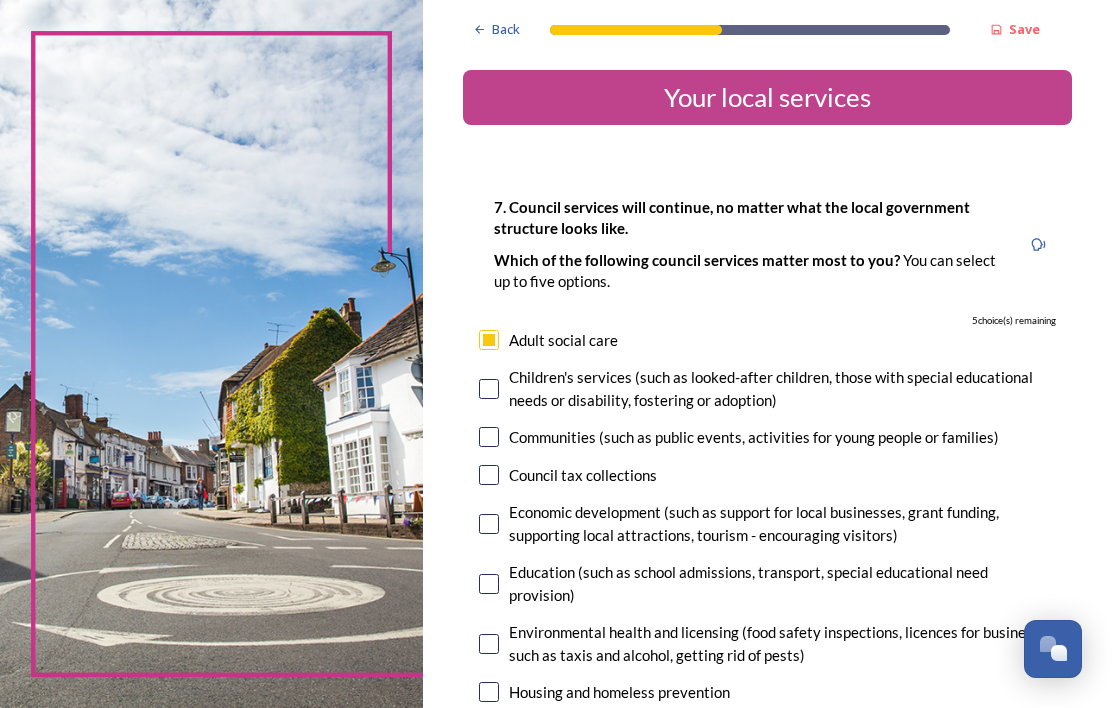 checkbox on "true" 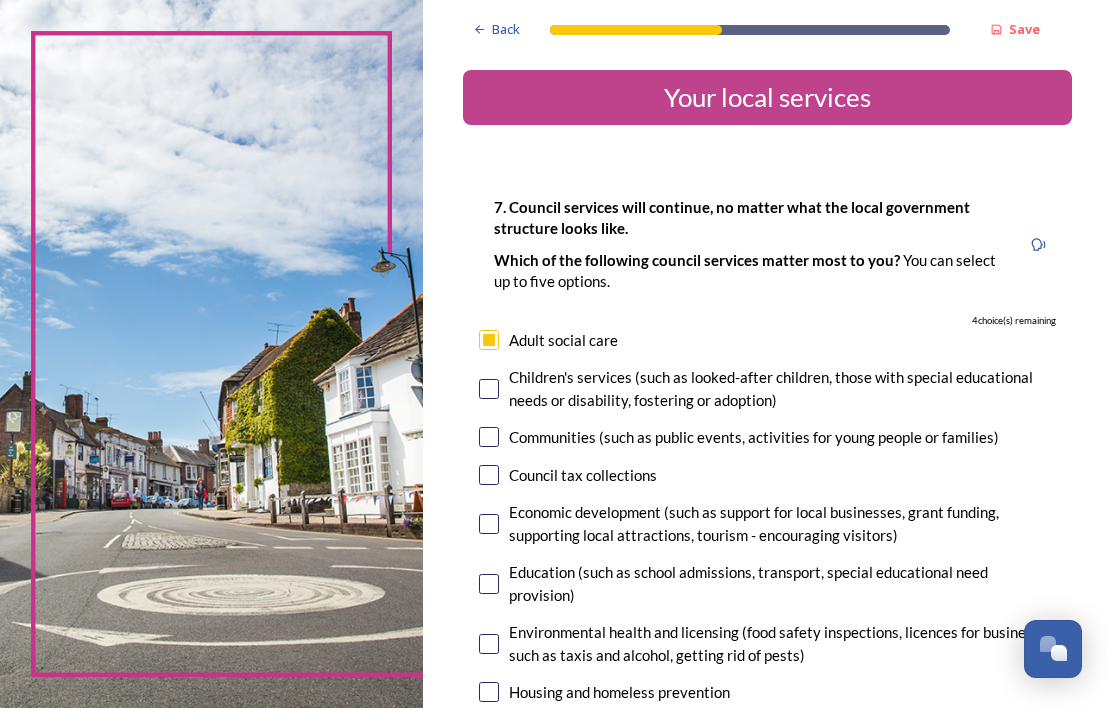 click at bounding box center (489, 437) 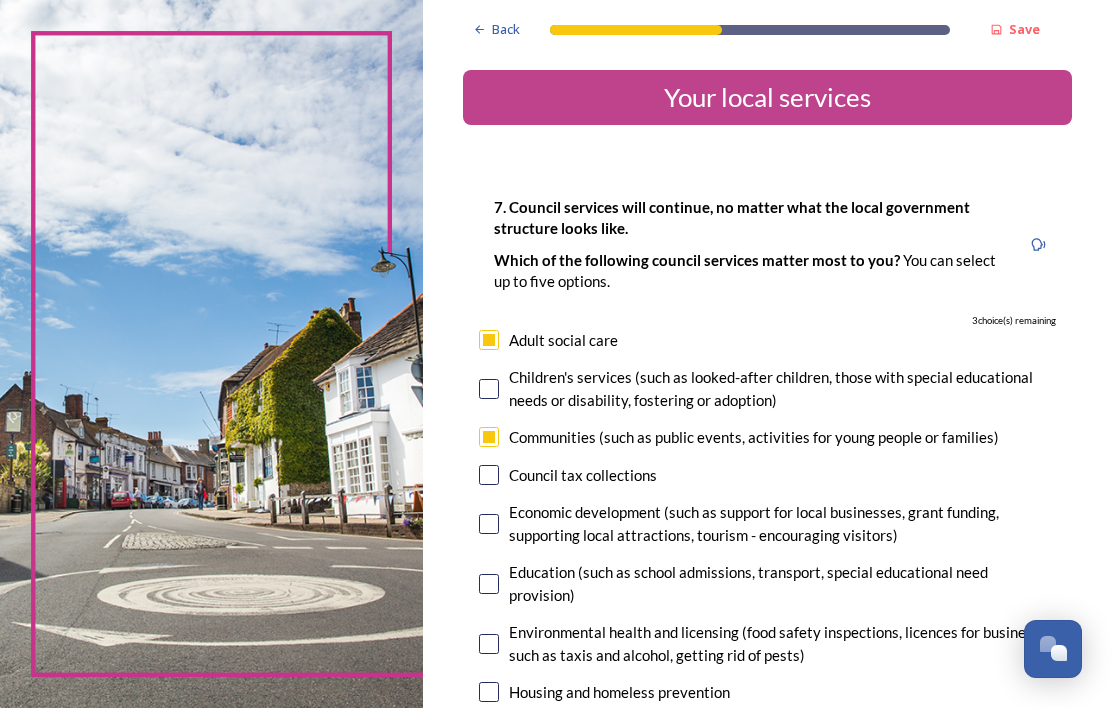 click at bounding box center [489, 475] 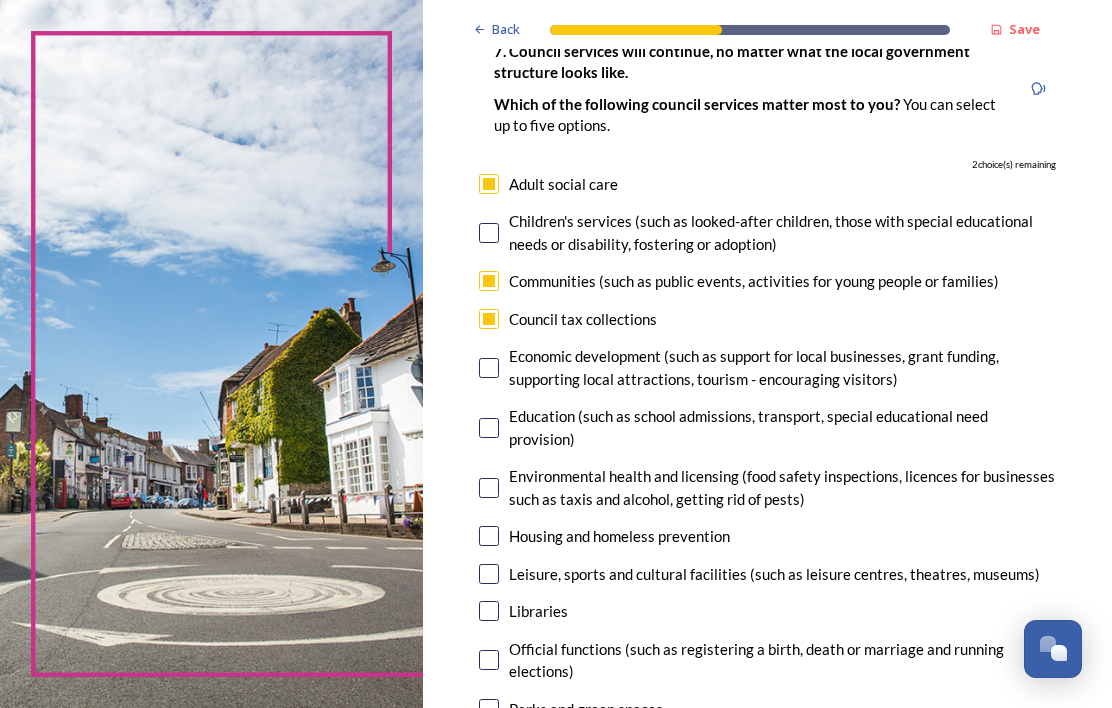 scroll, scrollTop: 156, scrollLeft: 0, axis: vertical 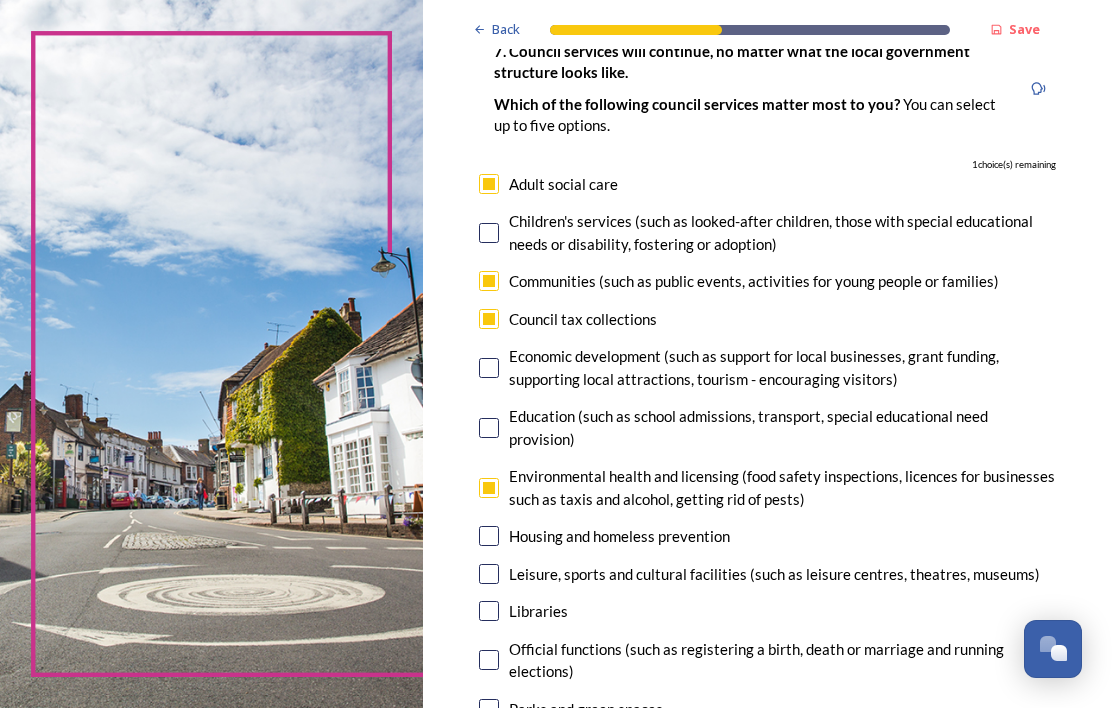 click at bounding box center [489, 368] 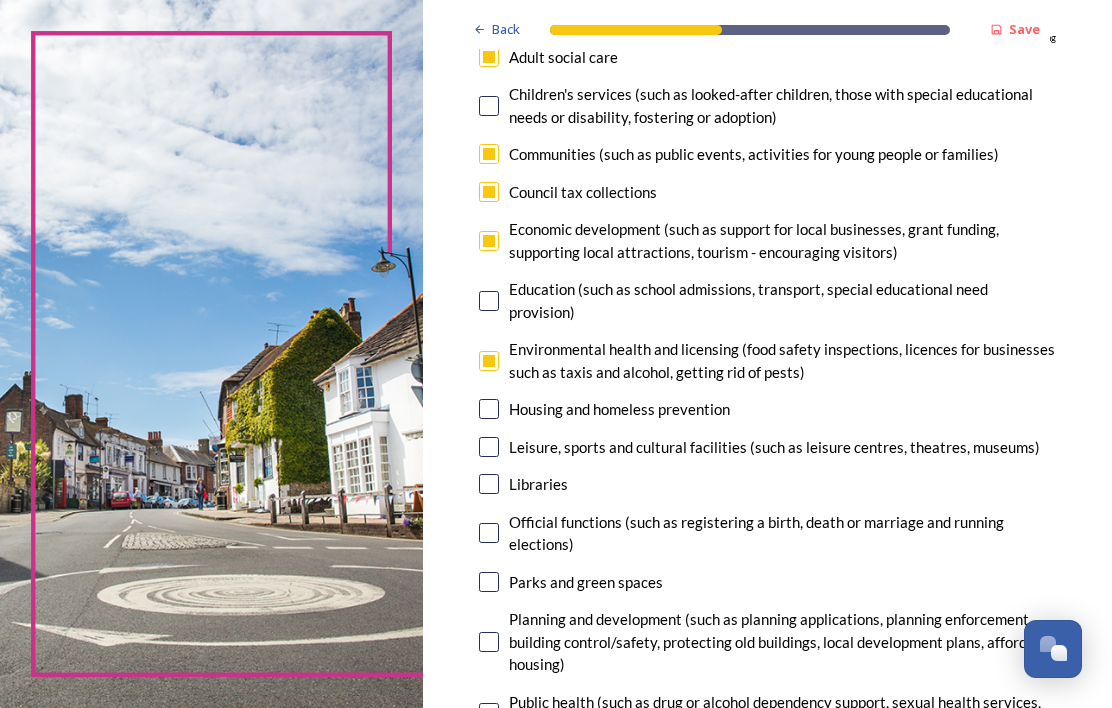 scroll, scrollTop: 284, scrollLeft: 0, axis: vertical 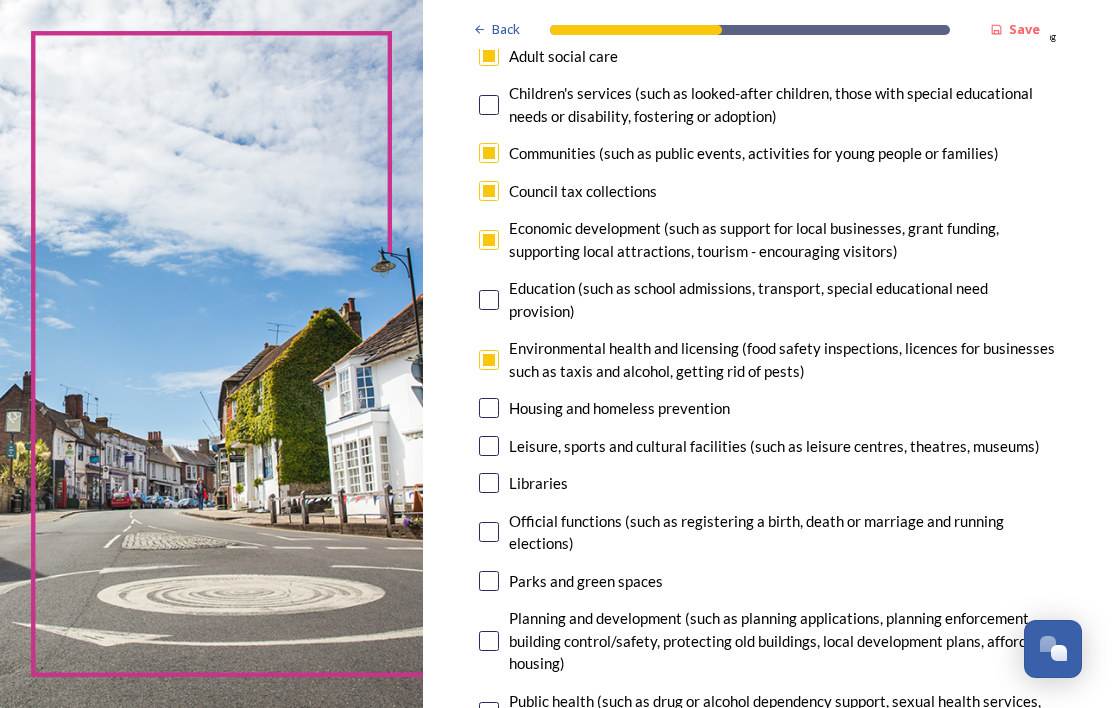 click at bounding box center (489, 446) 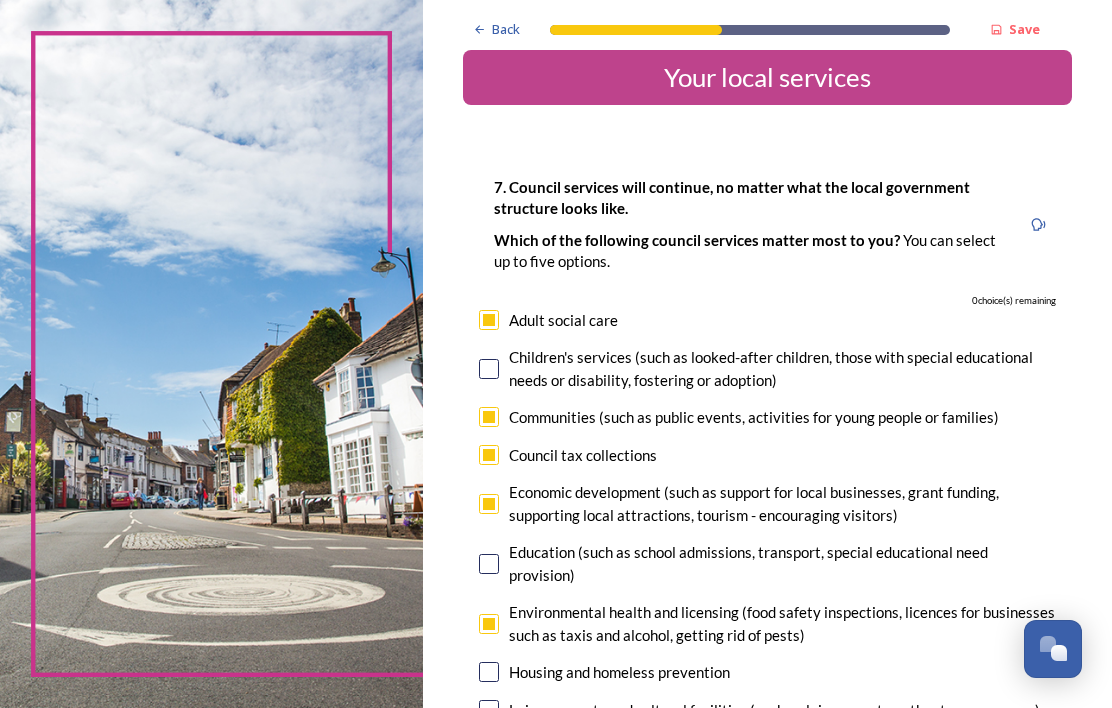 scroll, scrollTop: 32, scrollLeft: 0, axis: vertical 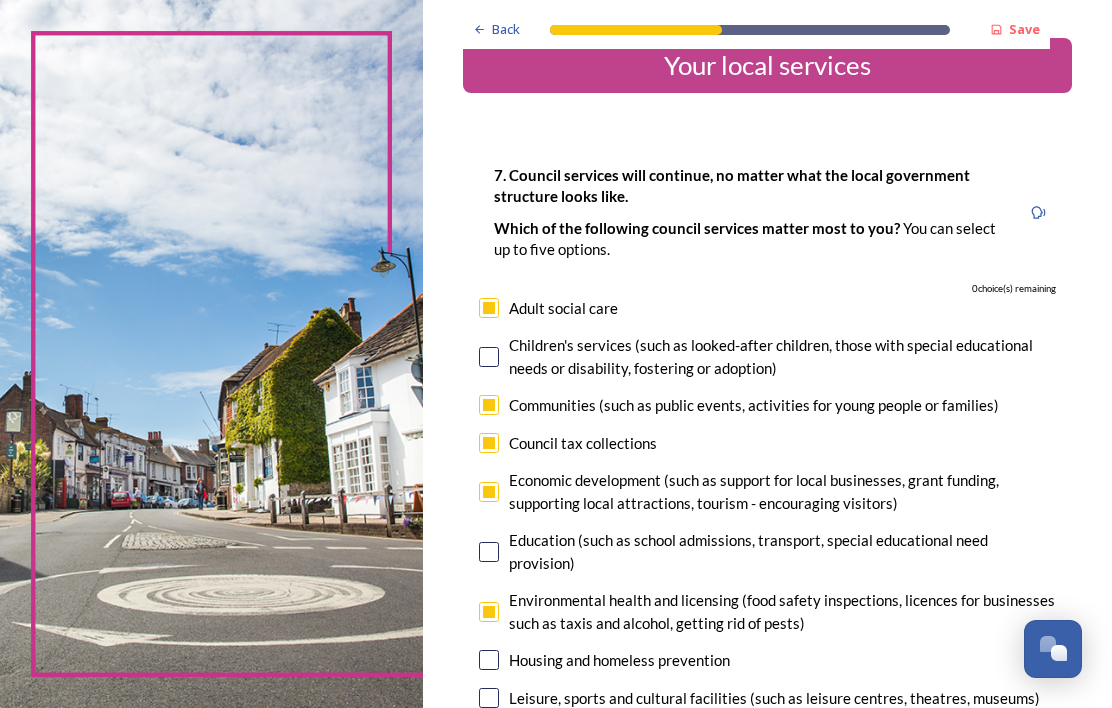click at bounding box center [489, 443] 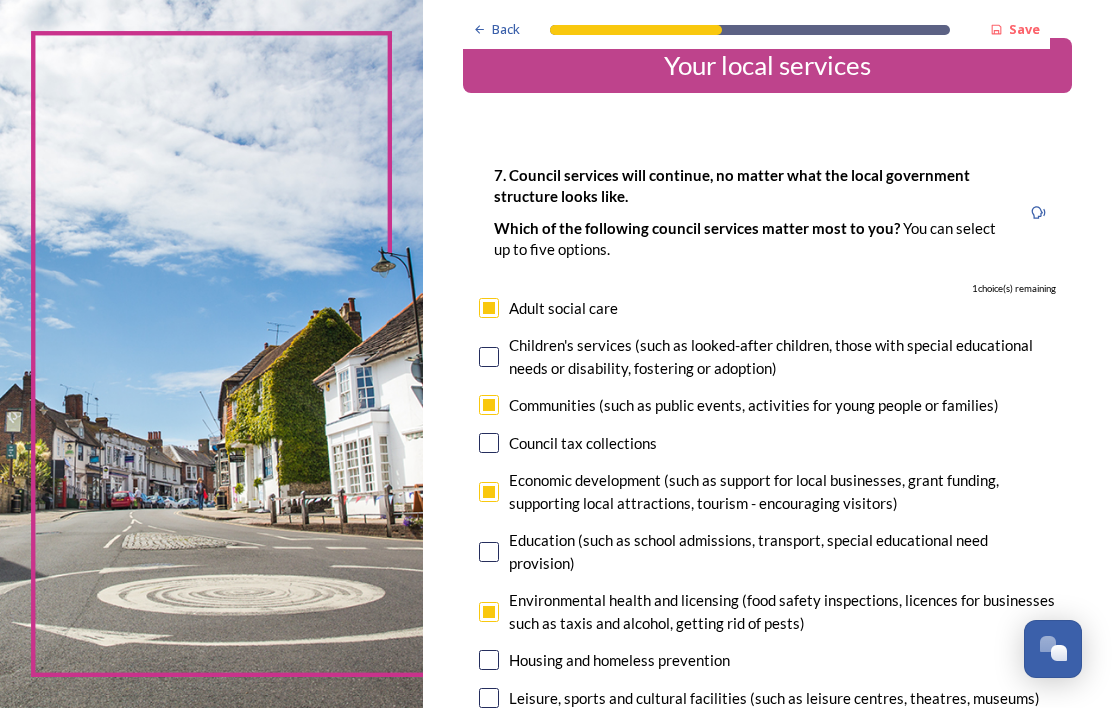click at bounding box center (489, 492) 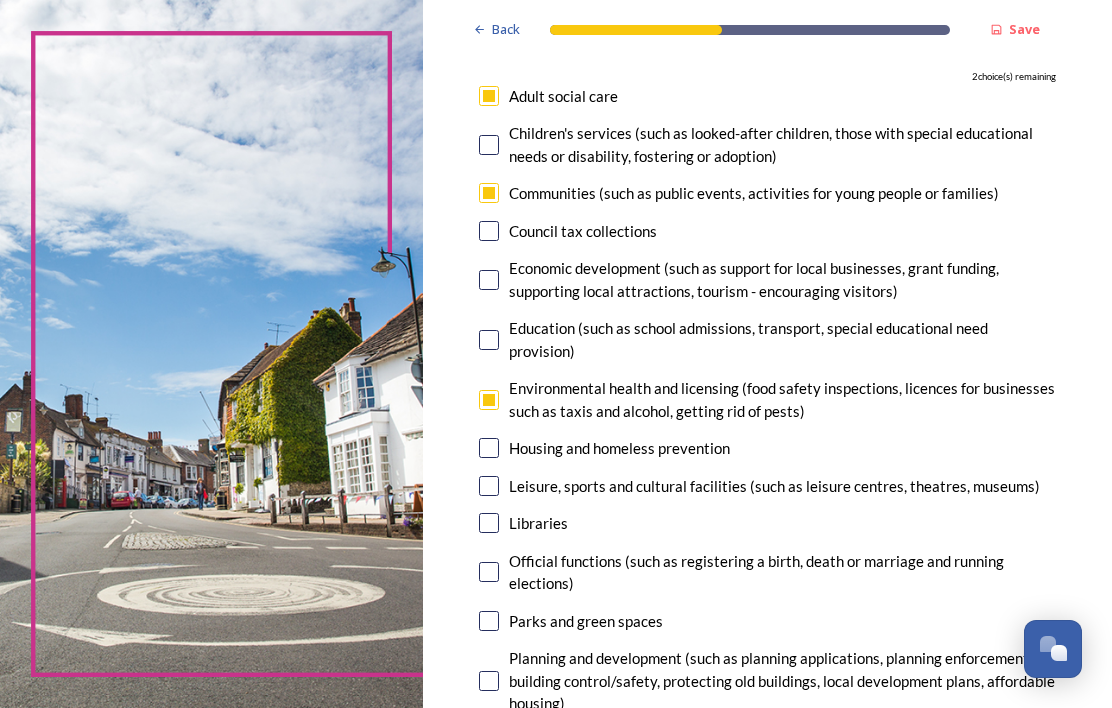 scroll, scrollTop: 248, scrollLeft: 0, axis: vertical 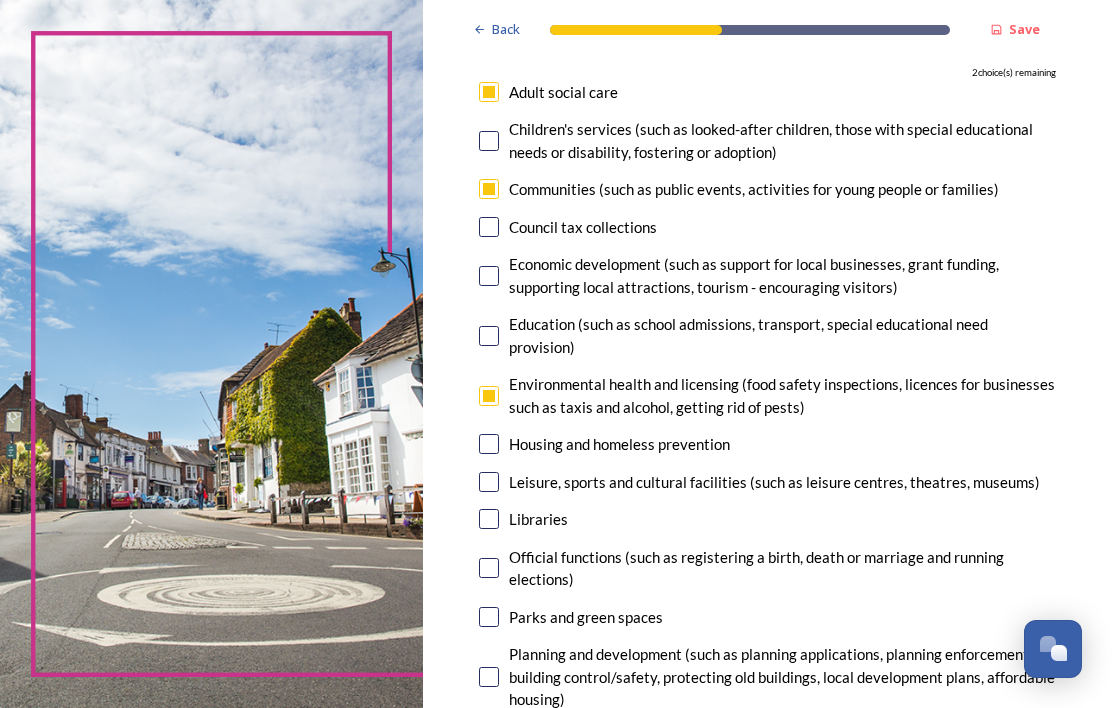click at bounding box center [489, 519] 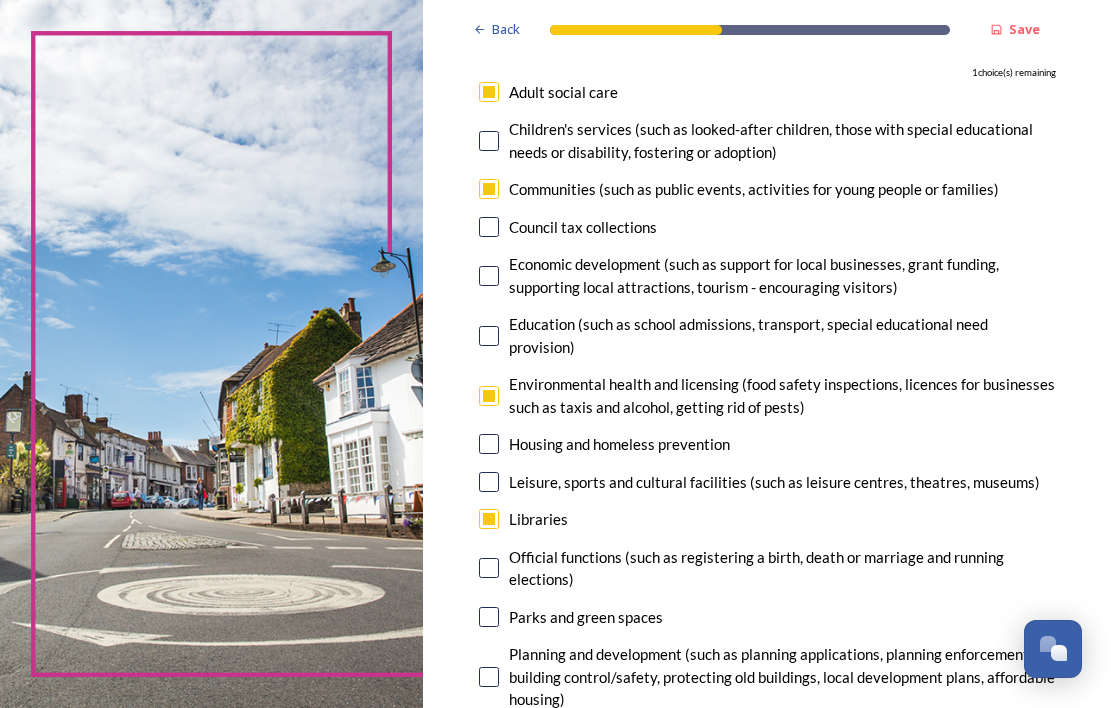 click at bounding box center (489, 482) 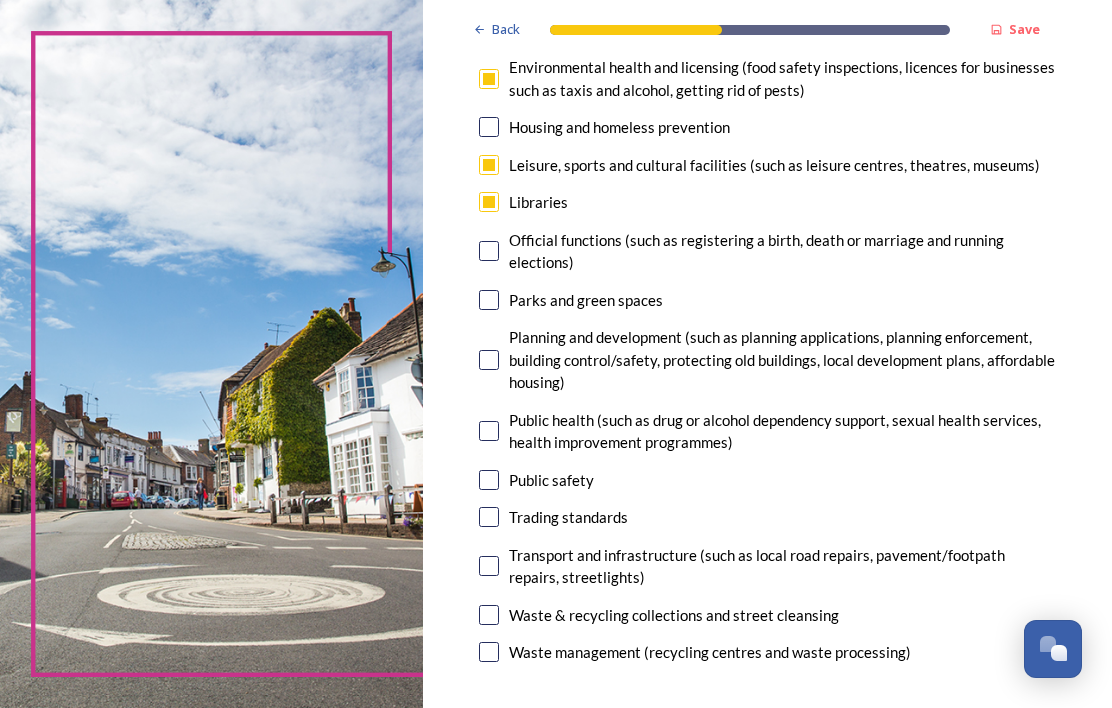 scroll, scrollTop: 566, scrollLeft: 0, axis: vertical 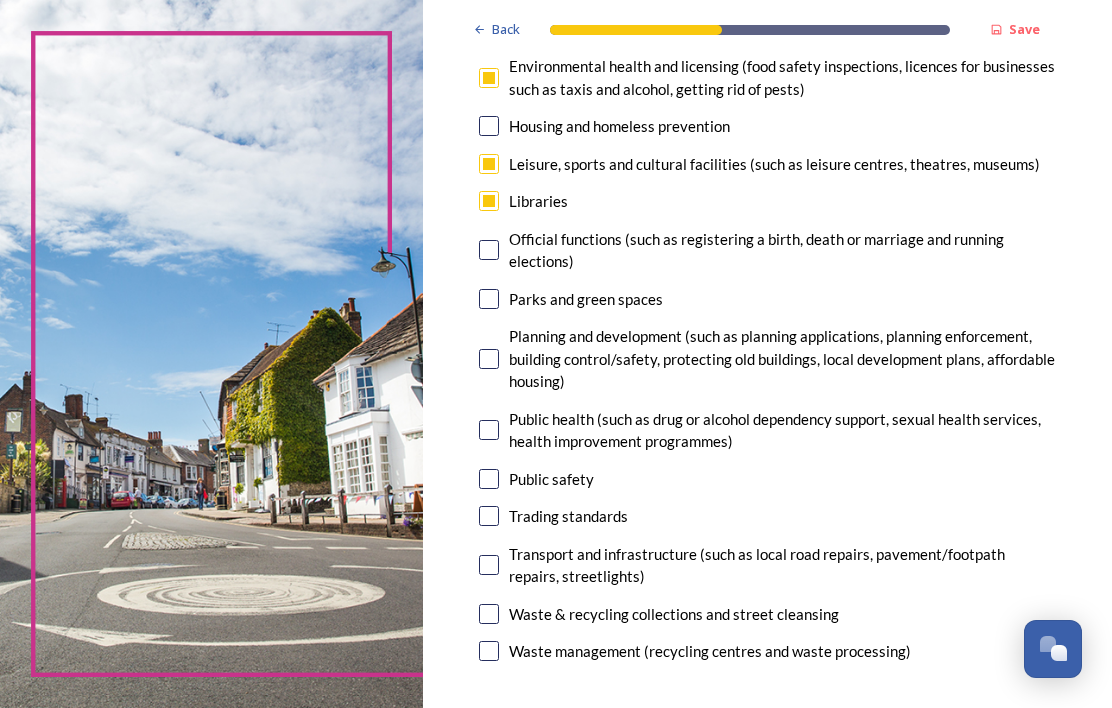 click at bounding box center (489, 614) 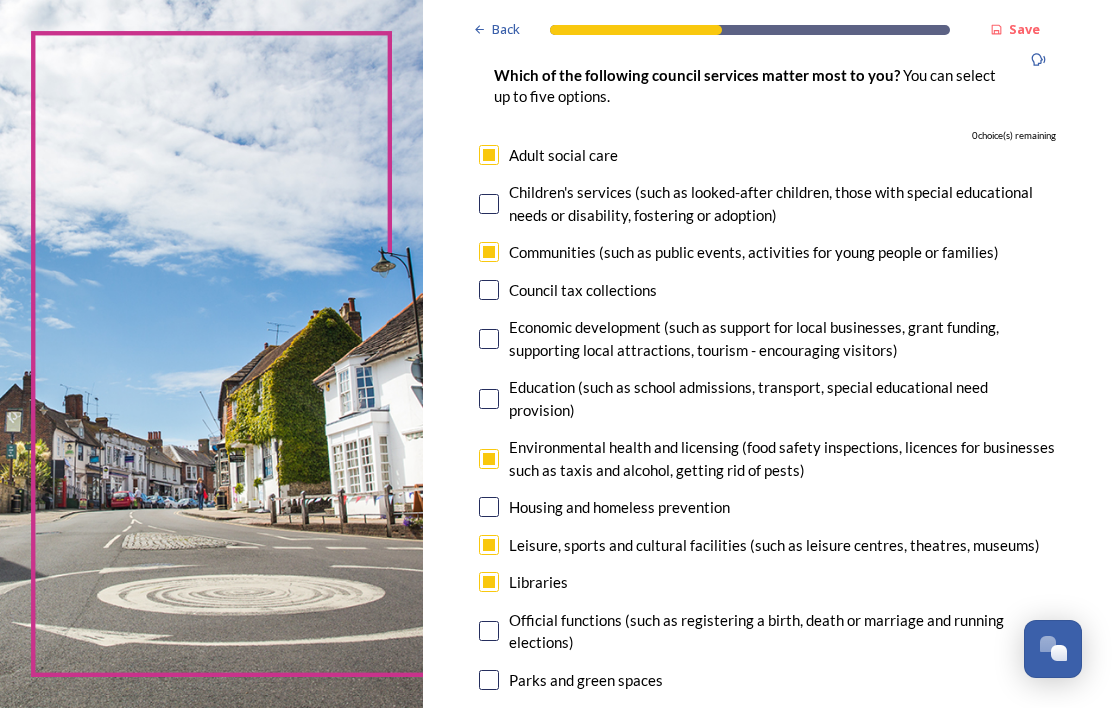 scroll, scrollTop: 185, scrollLeft: 0, axis: vertical 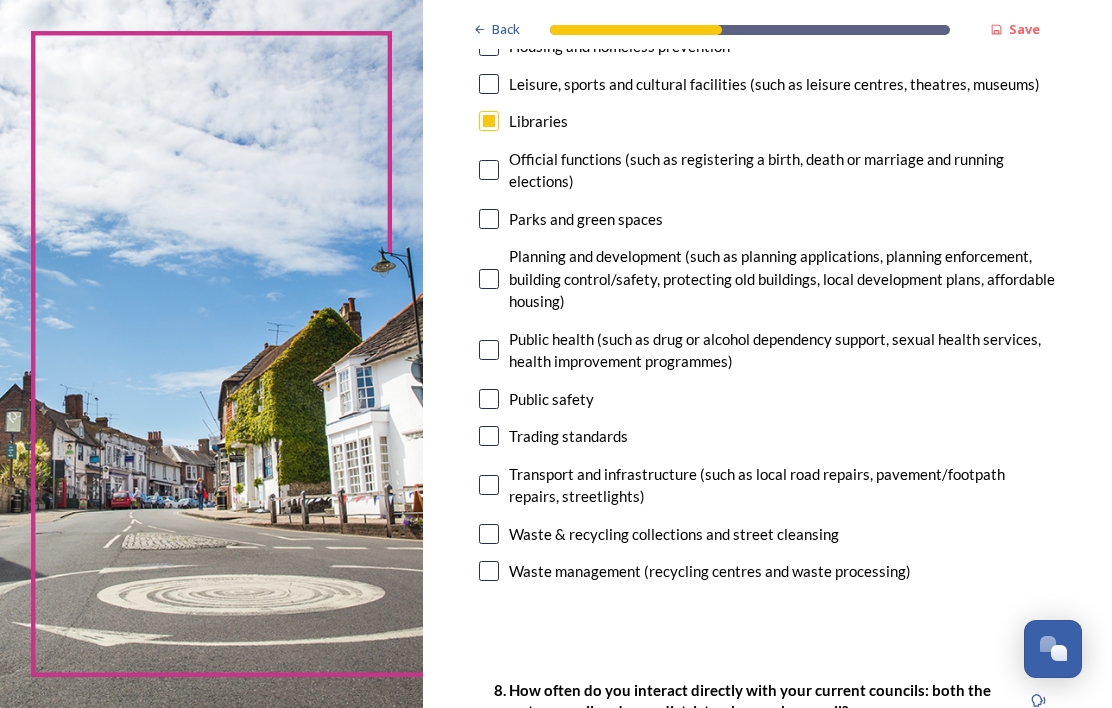 click at bounding box center (489, 534) 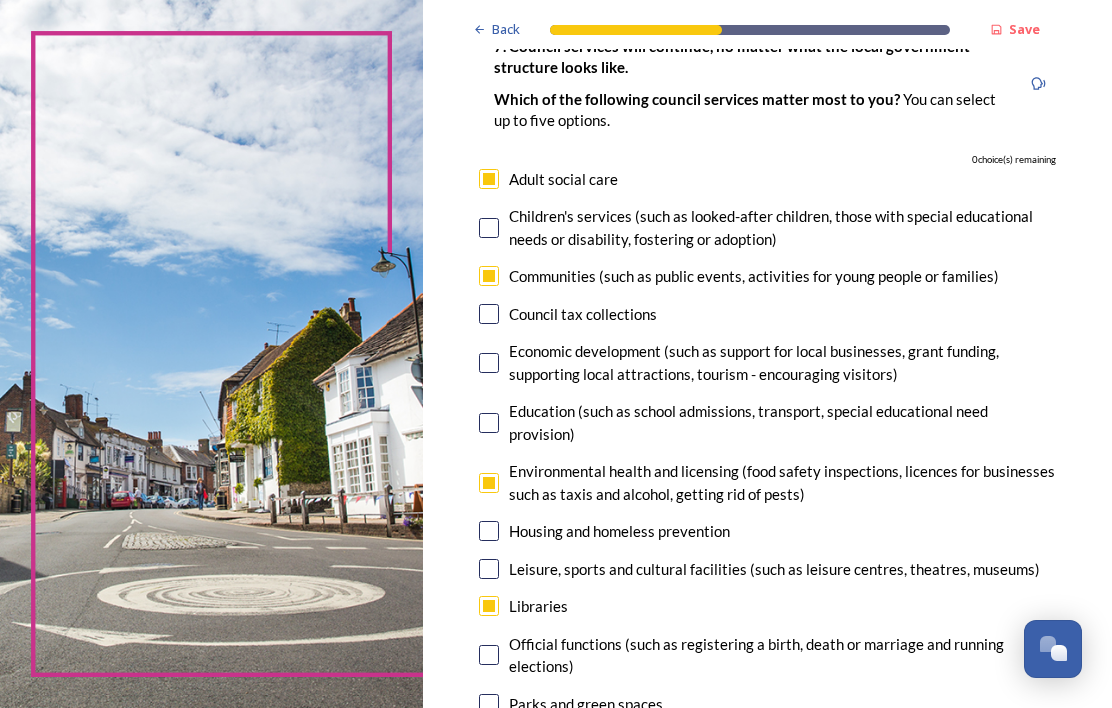 scroll, scrollTop: 161, scrollLeft: 0, axis: vertical 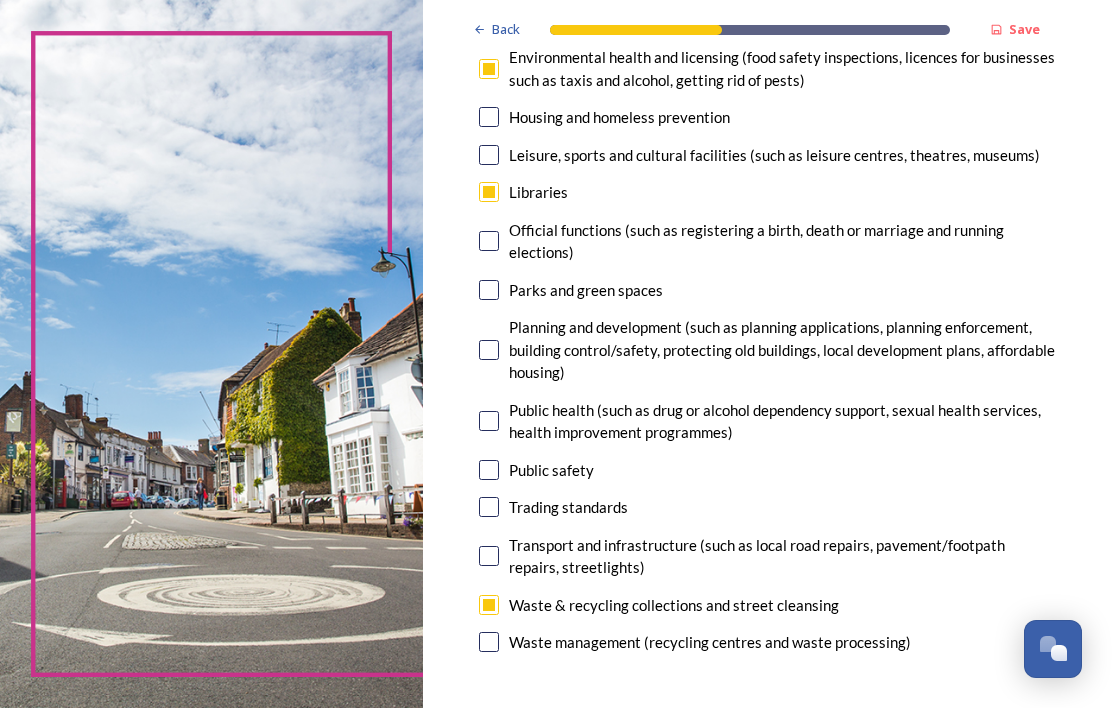 click at bounding box center [489, 350] 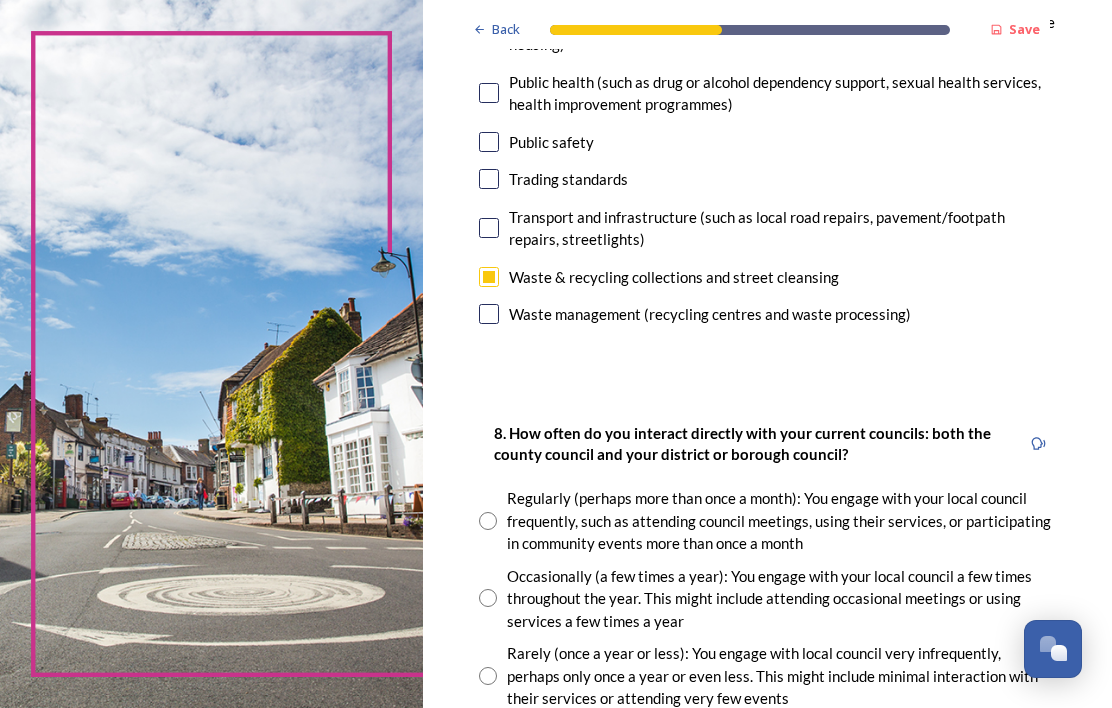 scroll, scrollTop: 904, scrollLeft: 0, axis: vertical 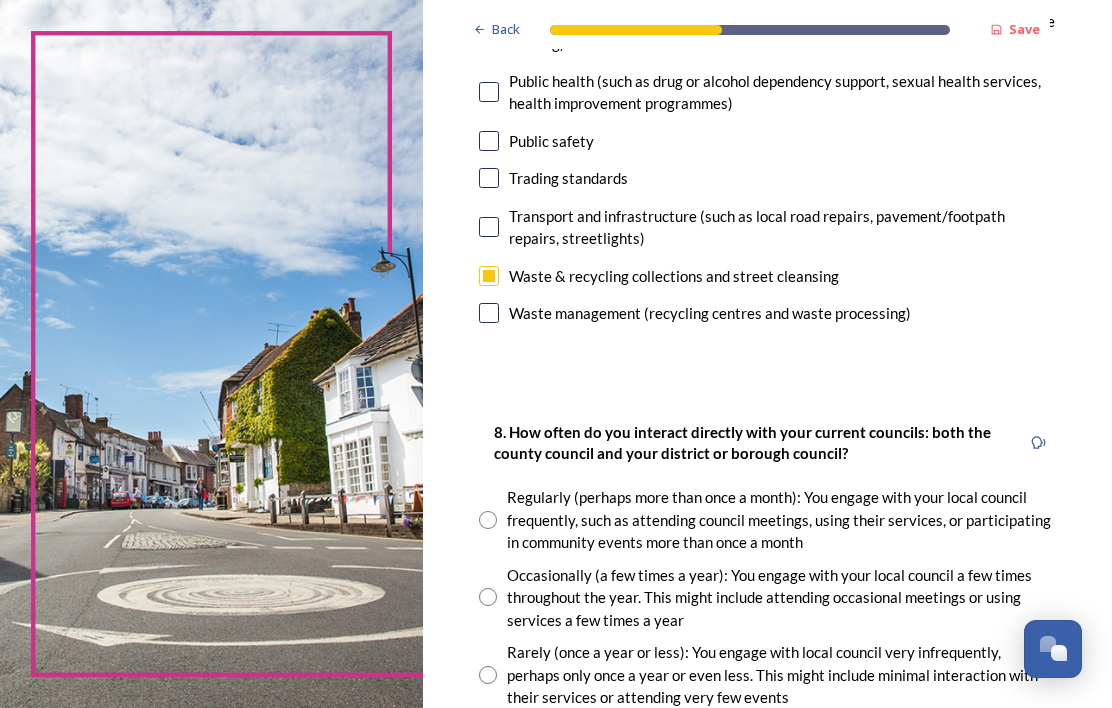 click at bounding box center [488, 597] 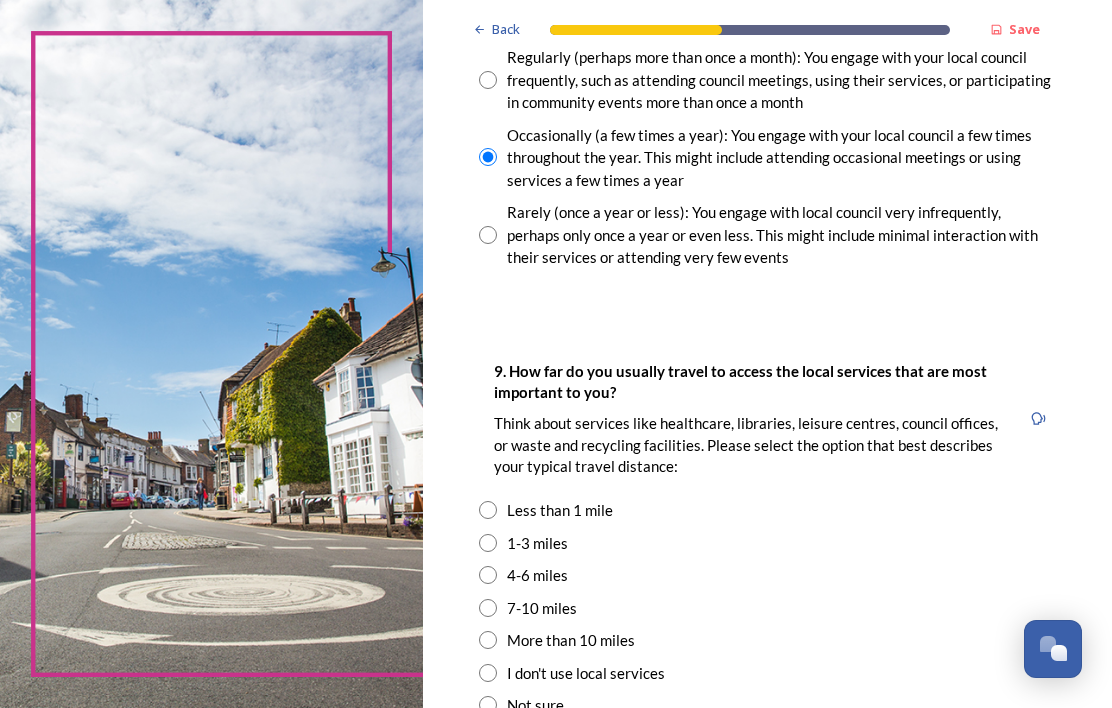 scroll, scrollTop: 1344, scrollLeft: 0, axis: vertical 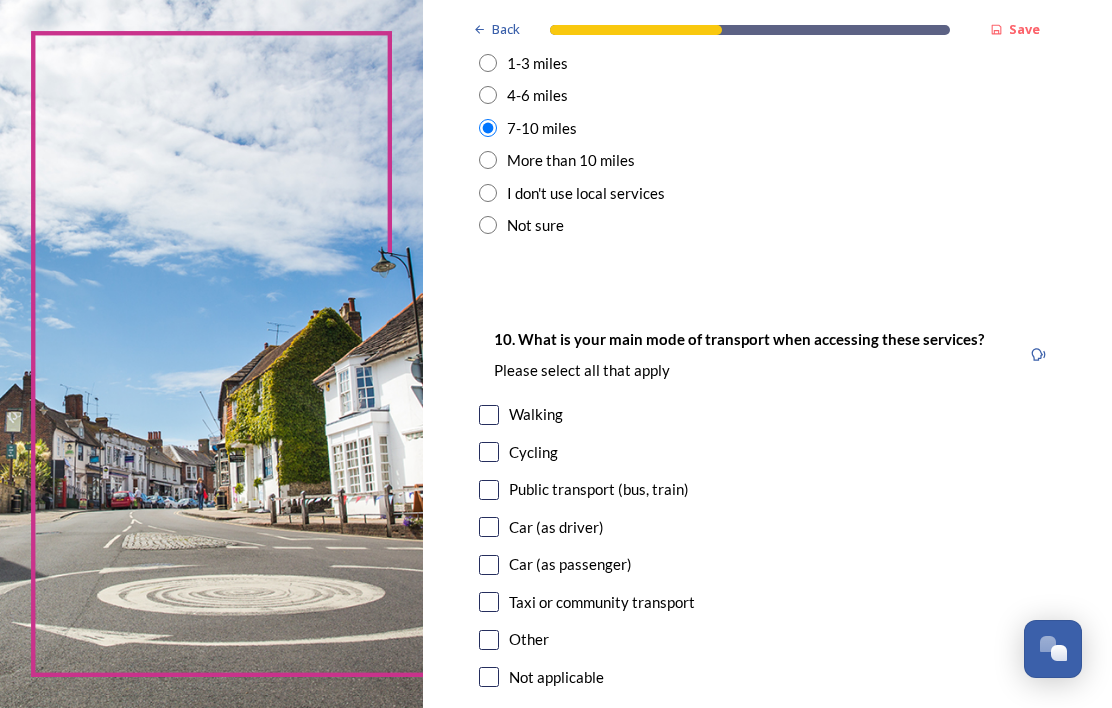 click at bounding box center [489, 527] 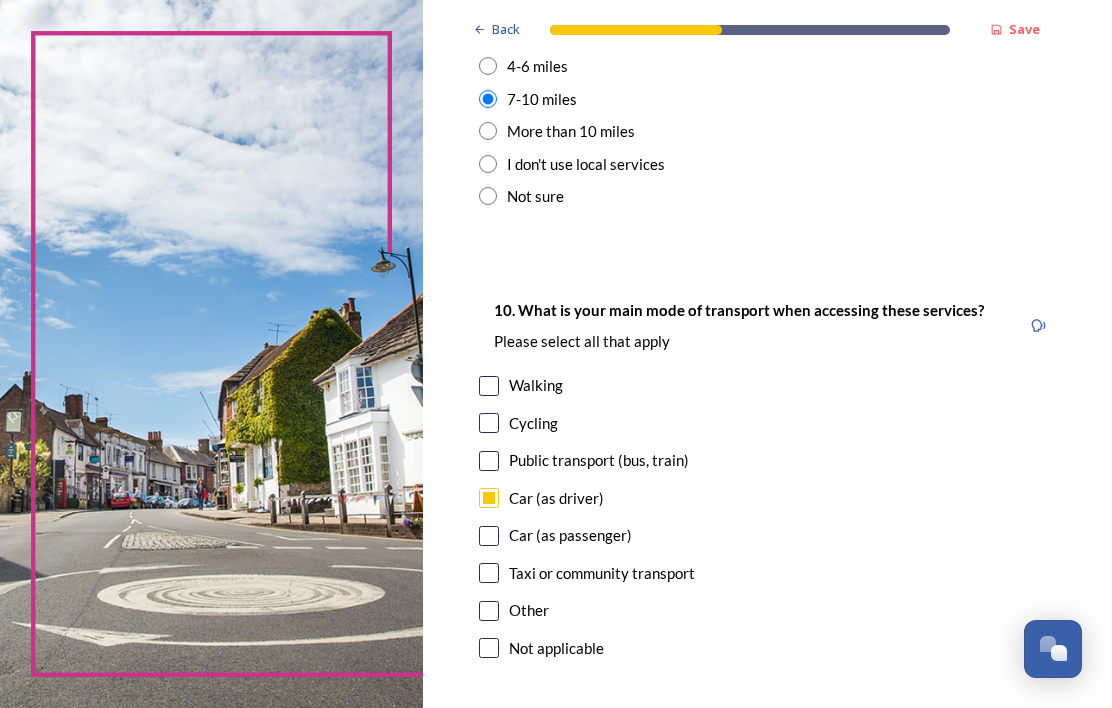 scroll, scrollTop: 1853, scrollLeft: 0, axis: vertical 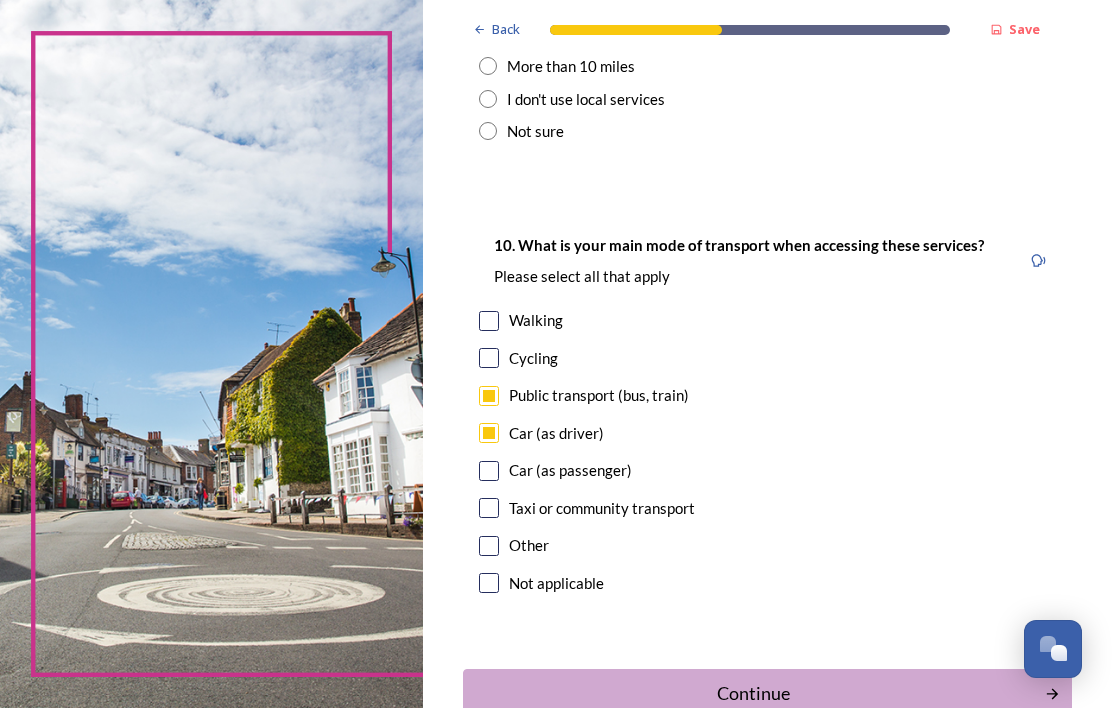 click on "Continue" at bounding box center (754, 693) 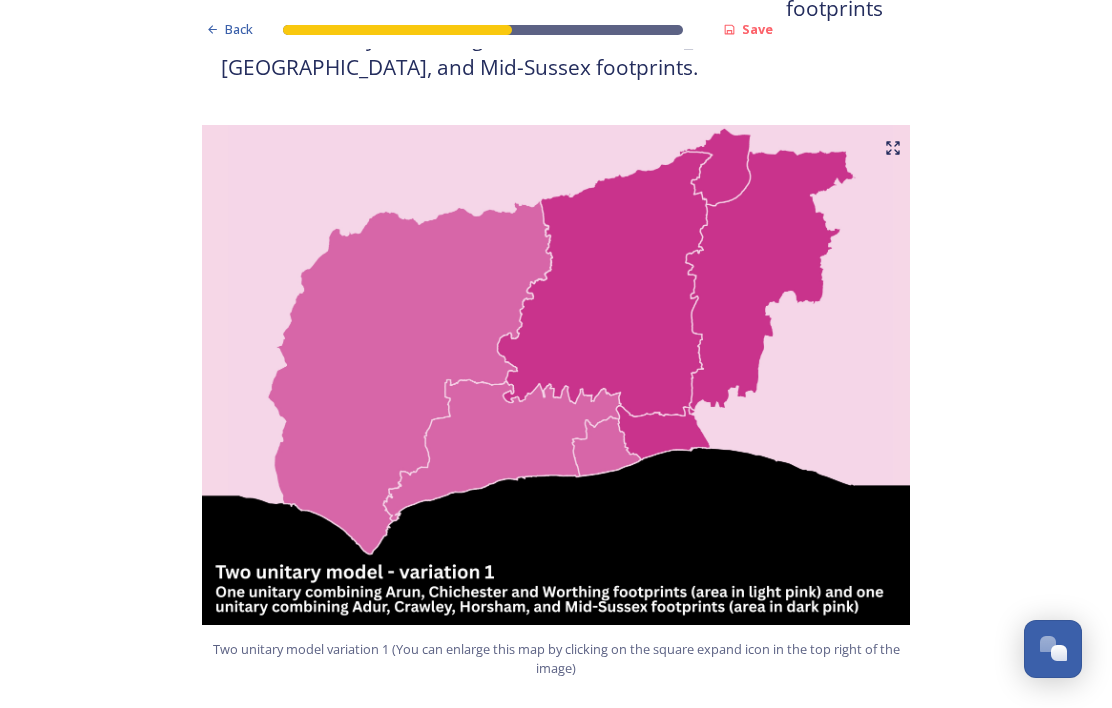 scroll, scrollTop: 1234, scrollLeft: 0, axis: vertical 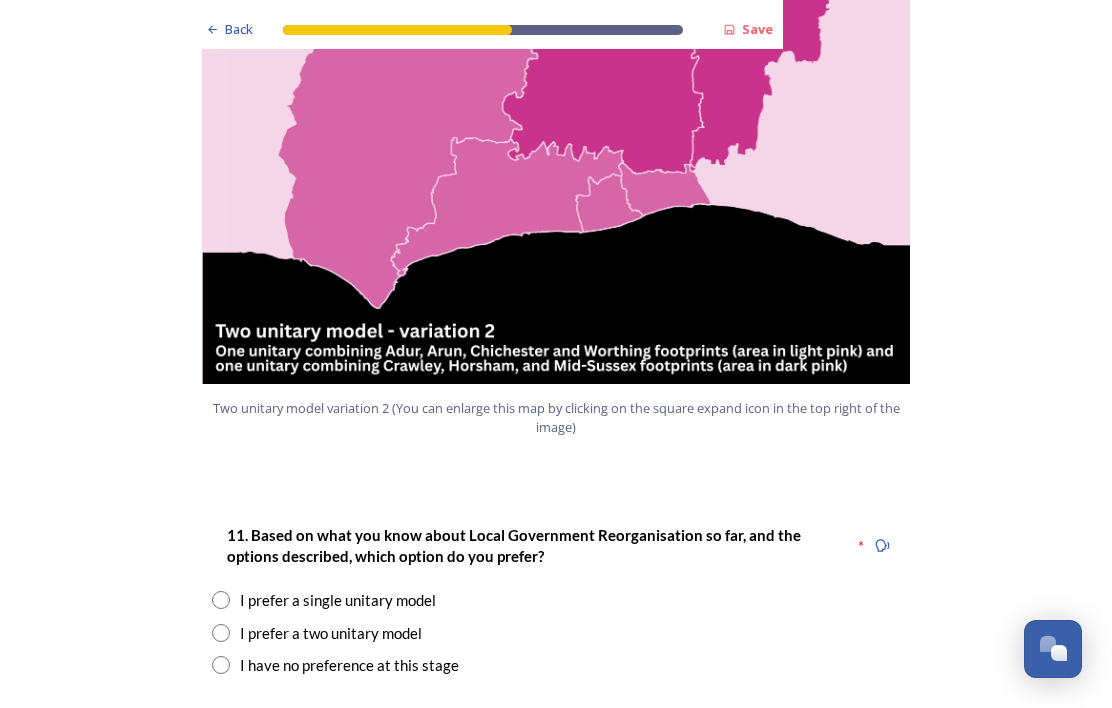 click at bounding box center [221, 633] 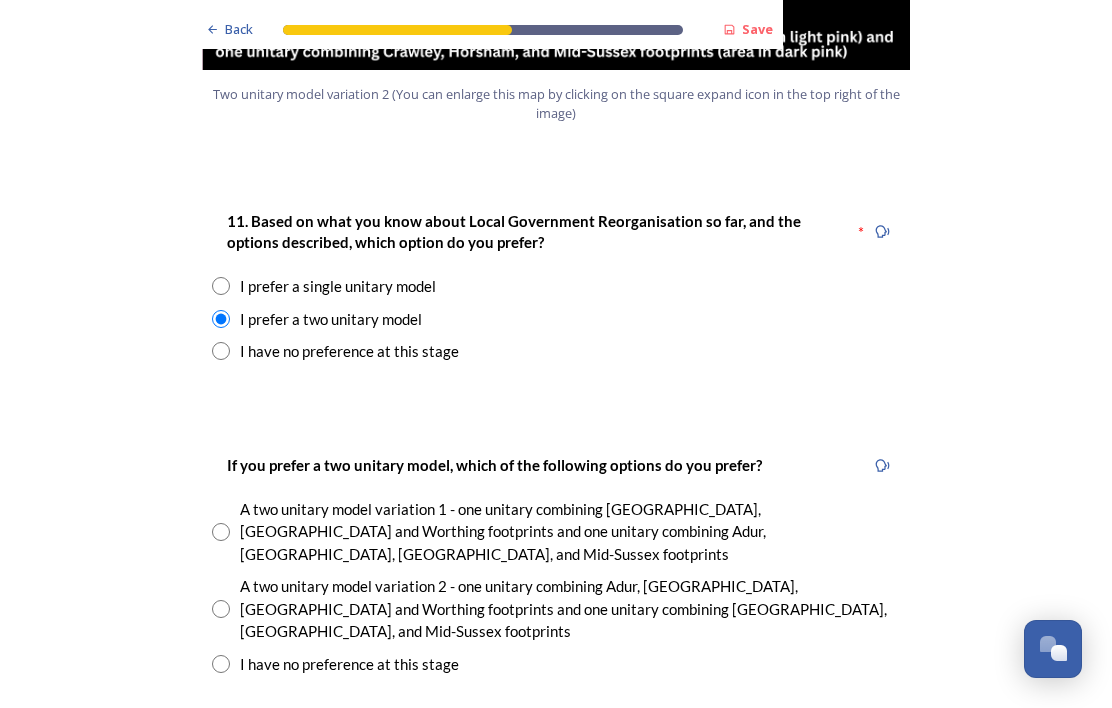scroll, scrollTop: 2589, scrollLeft: 0, axis: vertical 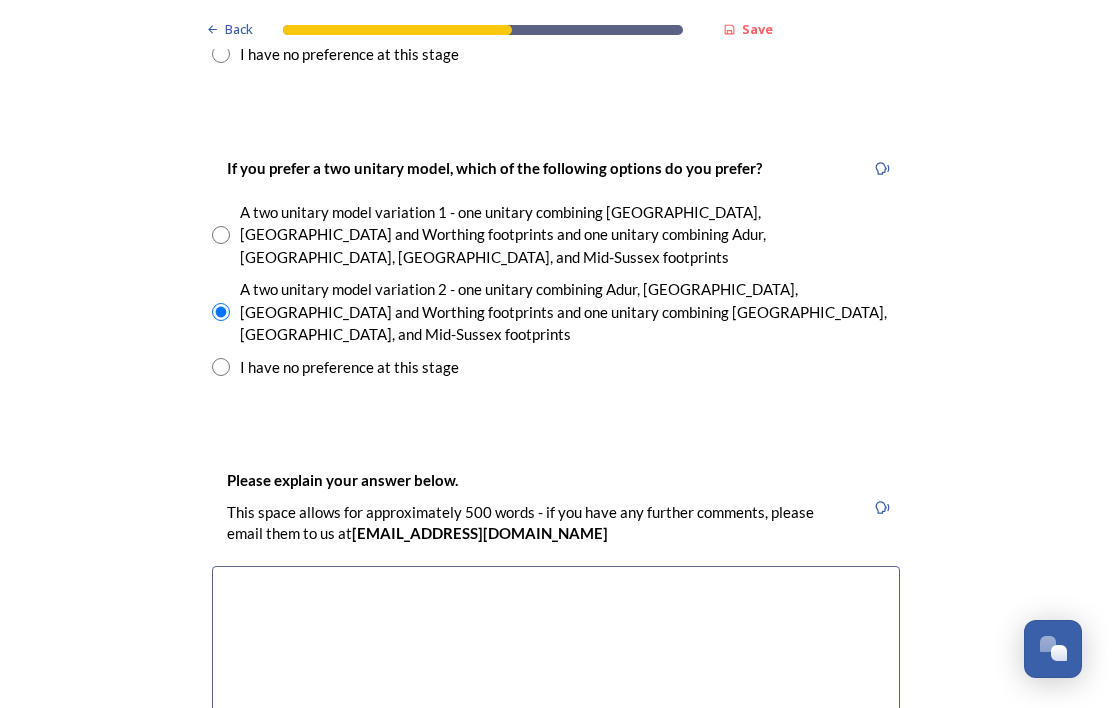 click at bounding box center [556, 678] 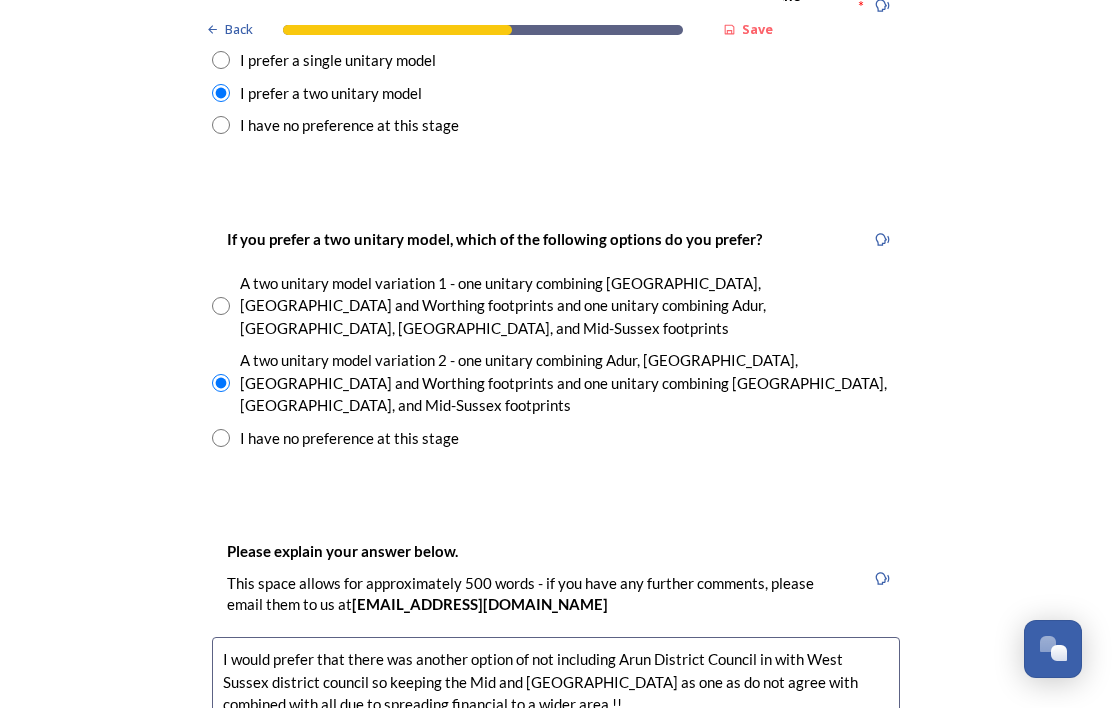 scroll, scrollTop: 2831, scrollLeft: 0, axis: vertical 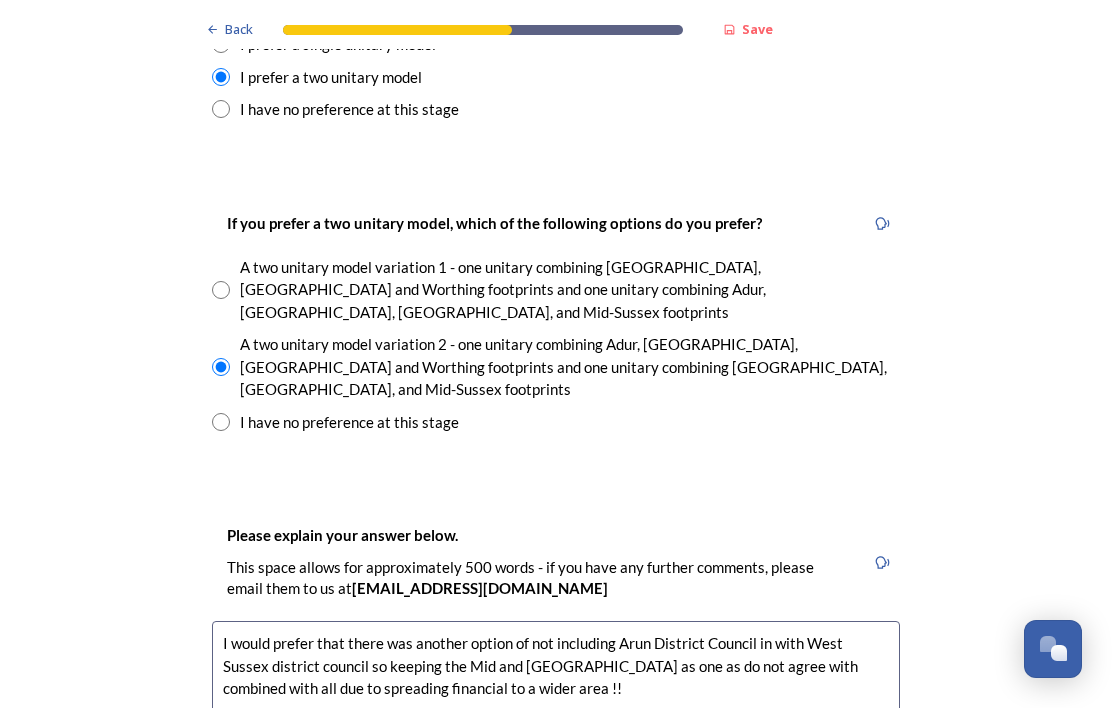 click on "I would prefer that there was another option of not including Arun District Council in with West Sussex district council so keeping the Mid and West Sussex as one as do not agree with combined with all due to spreading financial to a wider area !!" at bounding box center [556, 733] 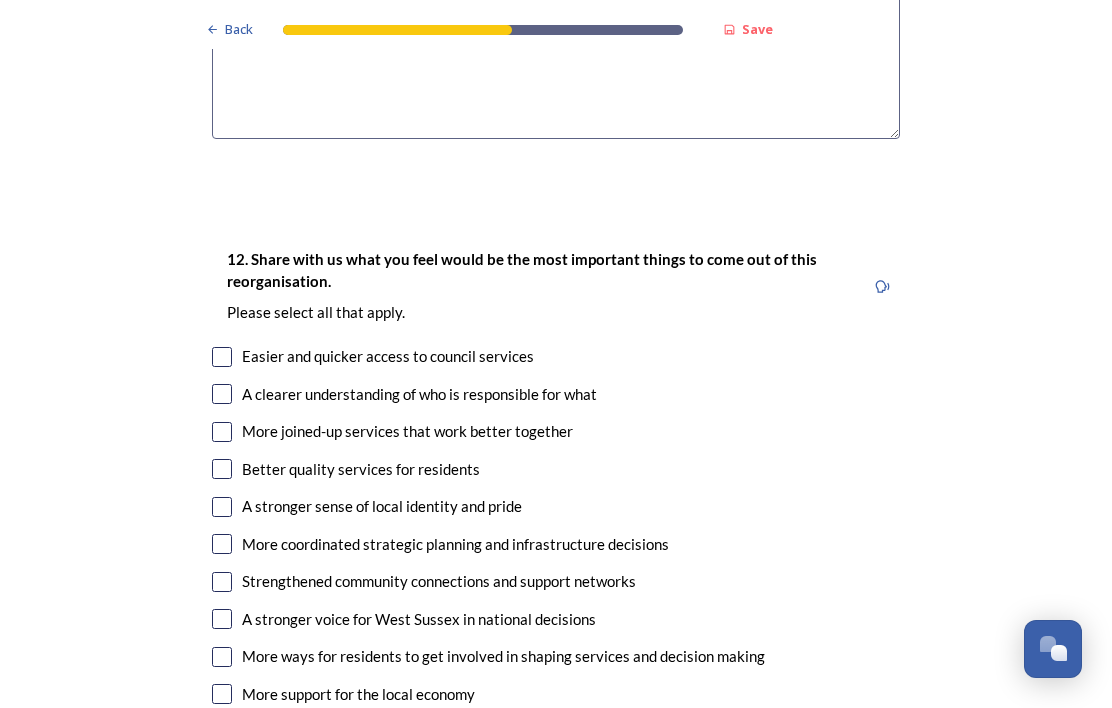 scroll, scrollTop: 3539, scrollLeft: 0, axis: vertical 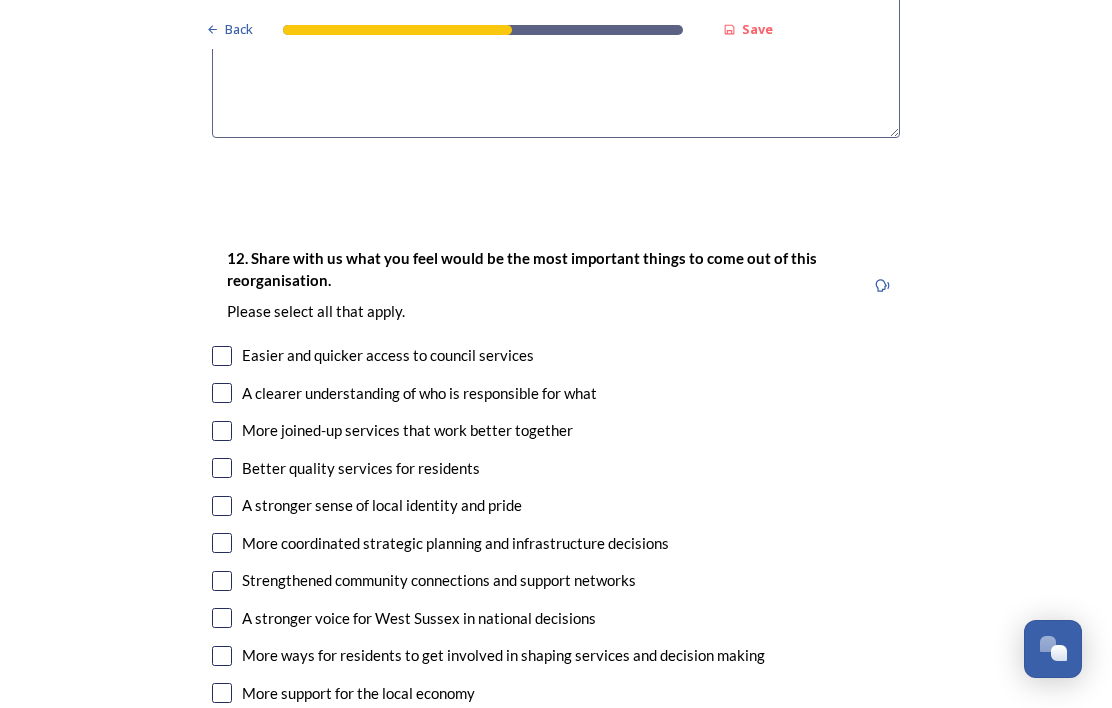 type on "I would prefer that there was another option of not including Arun District Council in with West Sussex district council so keeping the Mid and West Sussex as one as do not agree with combined with all due to spreading financial to a wider area !!
Change will probably mean someone/ something misses out" 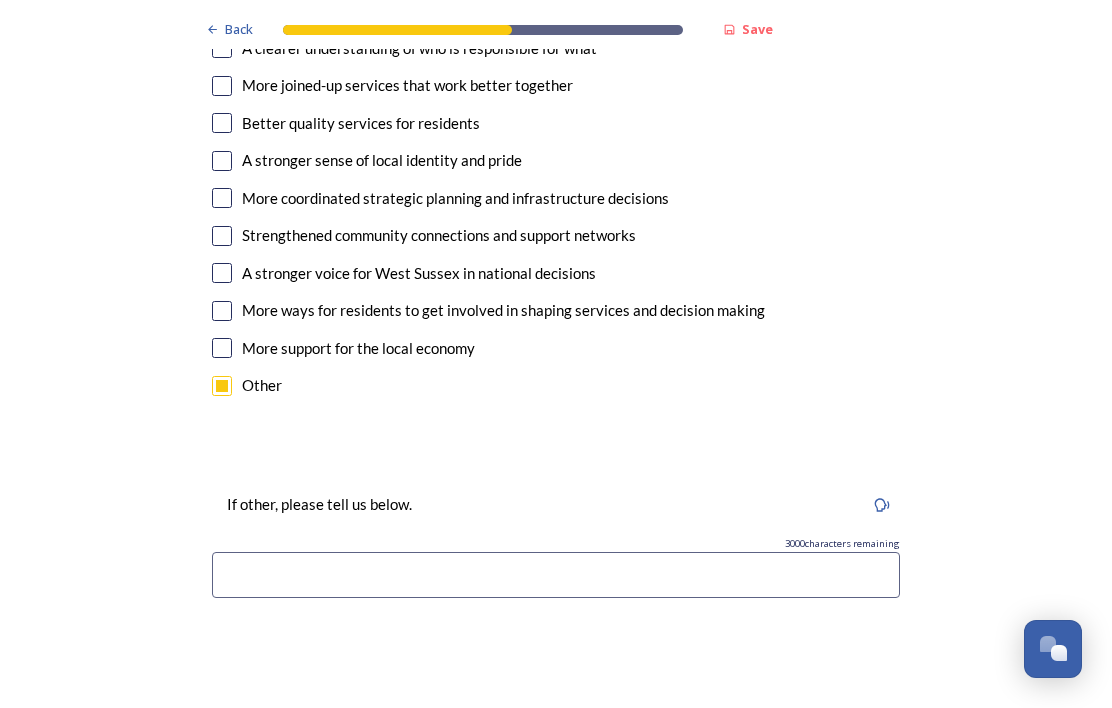 scroll, scrollTop: 3884, scrollLeft: 0, axis: vertical 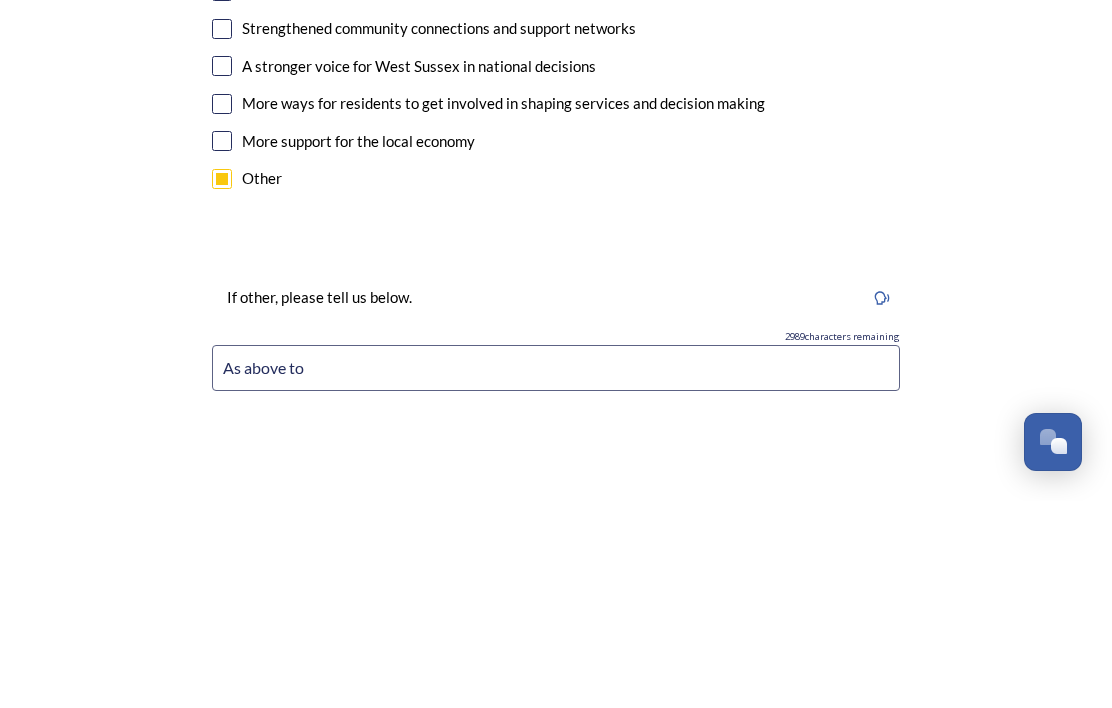 type on "As" 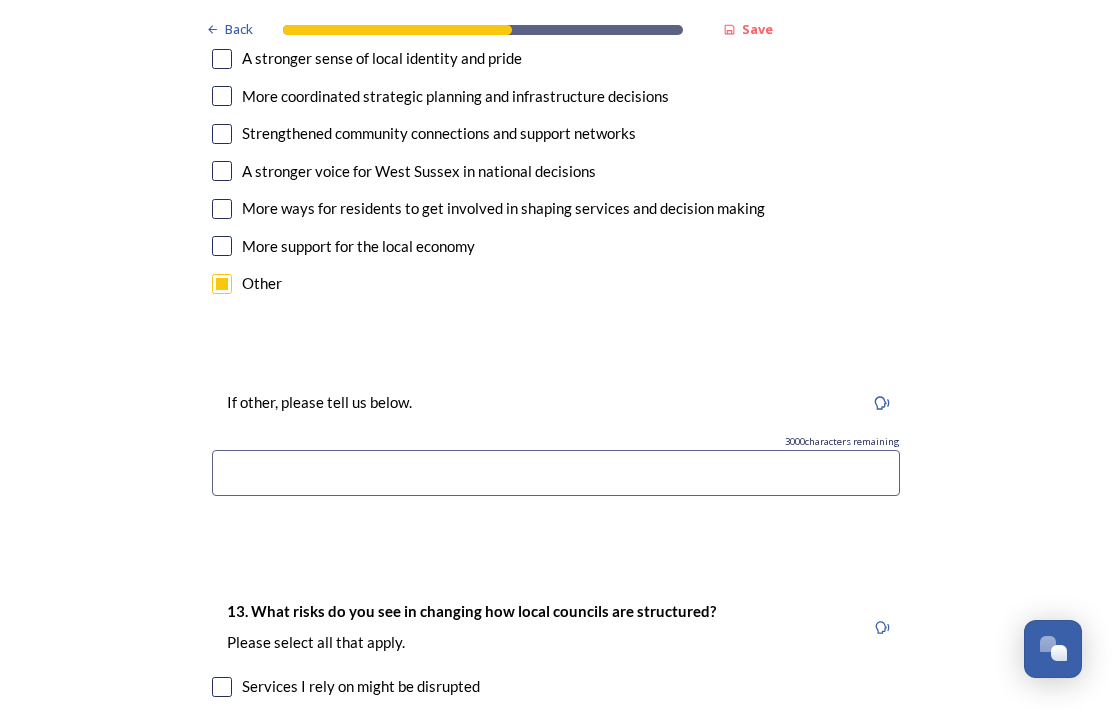 scroll, scrollTop: 3986, scrollLeft: 0, axis: vertical 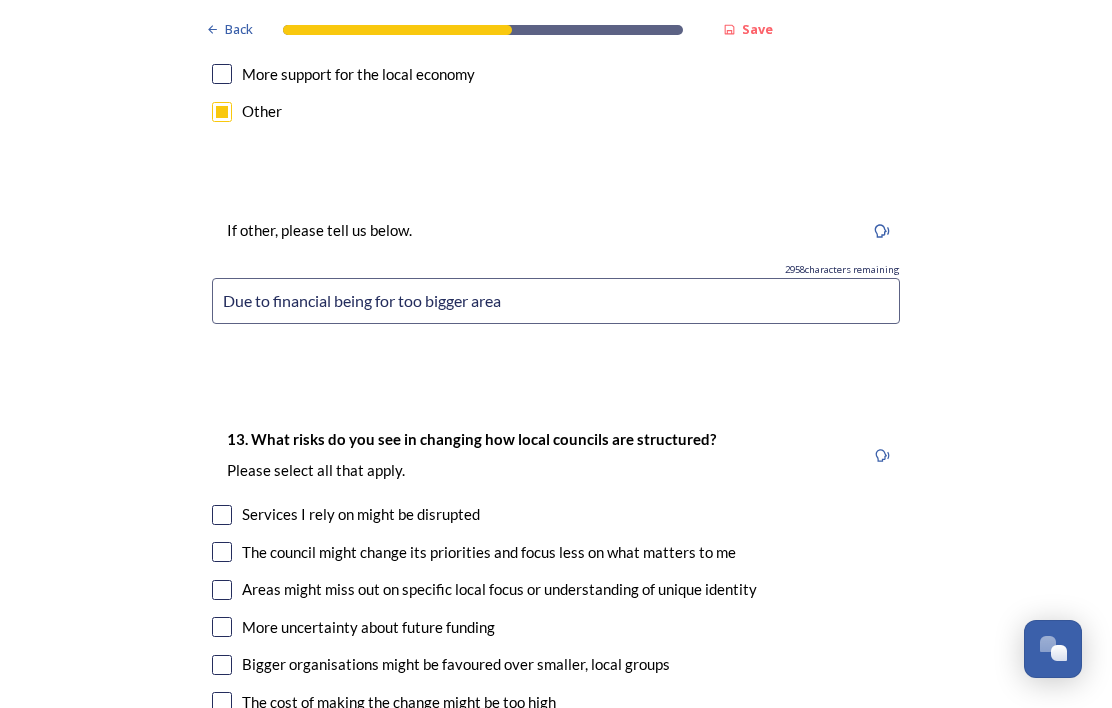 type on "Due to financial being for too bigger area" 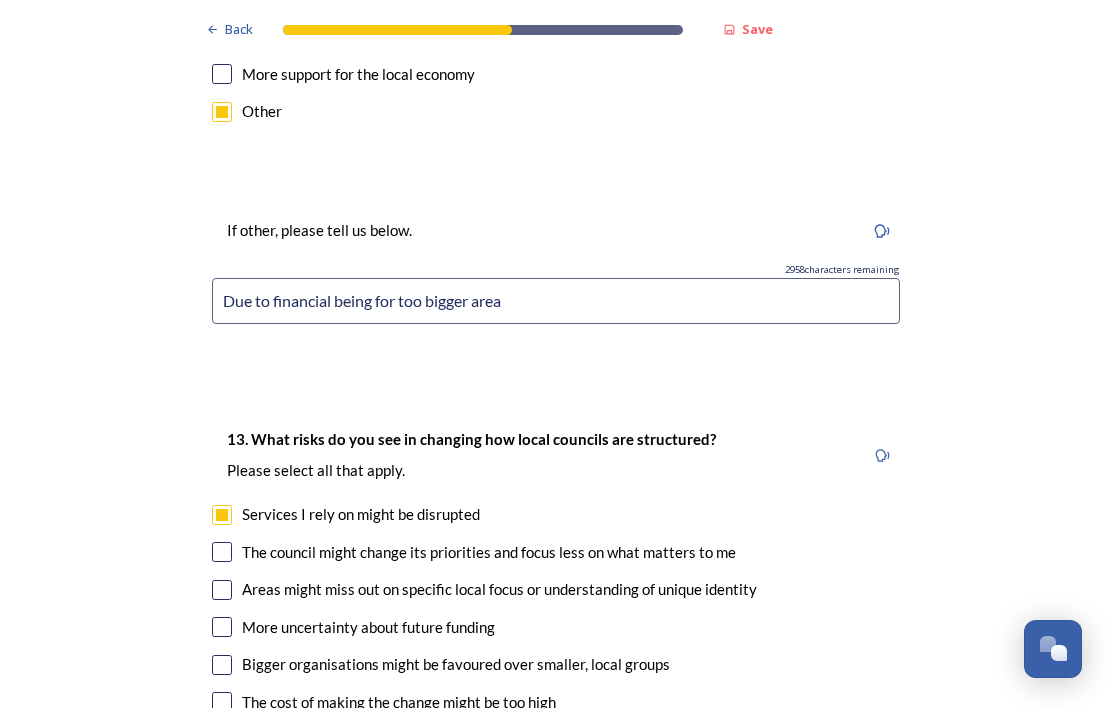 click at bounding box center (222, 552) 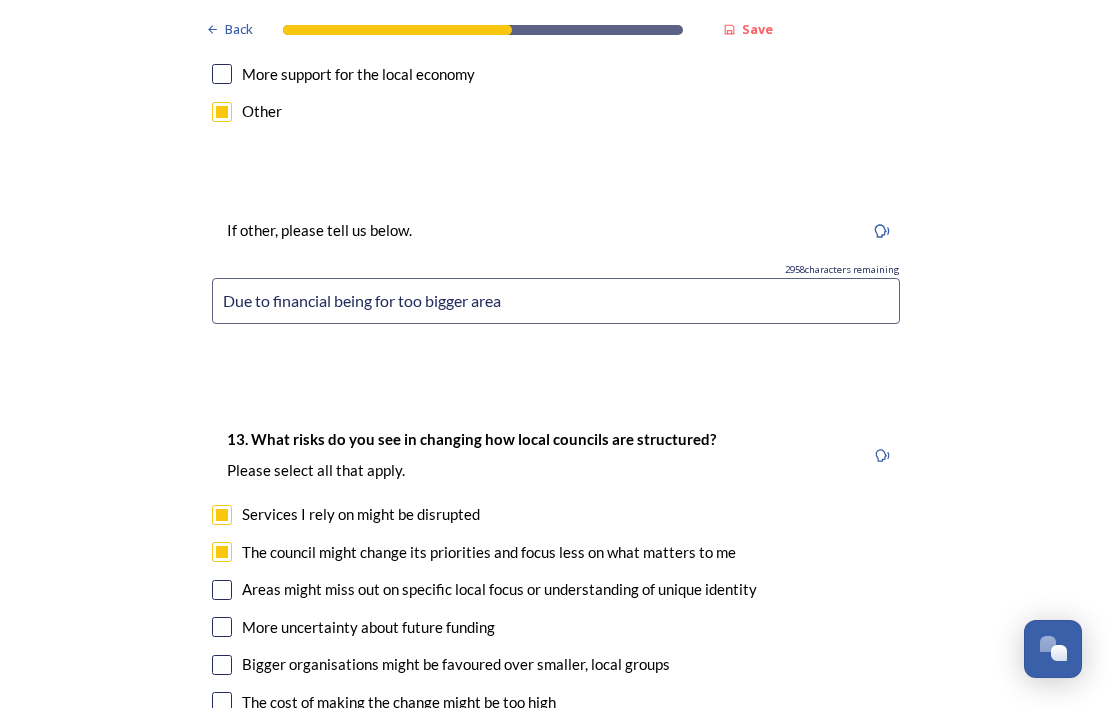 click at bounding box center [222, 590] 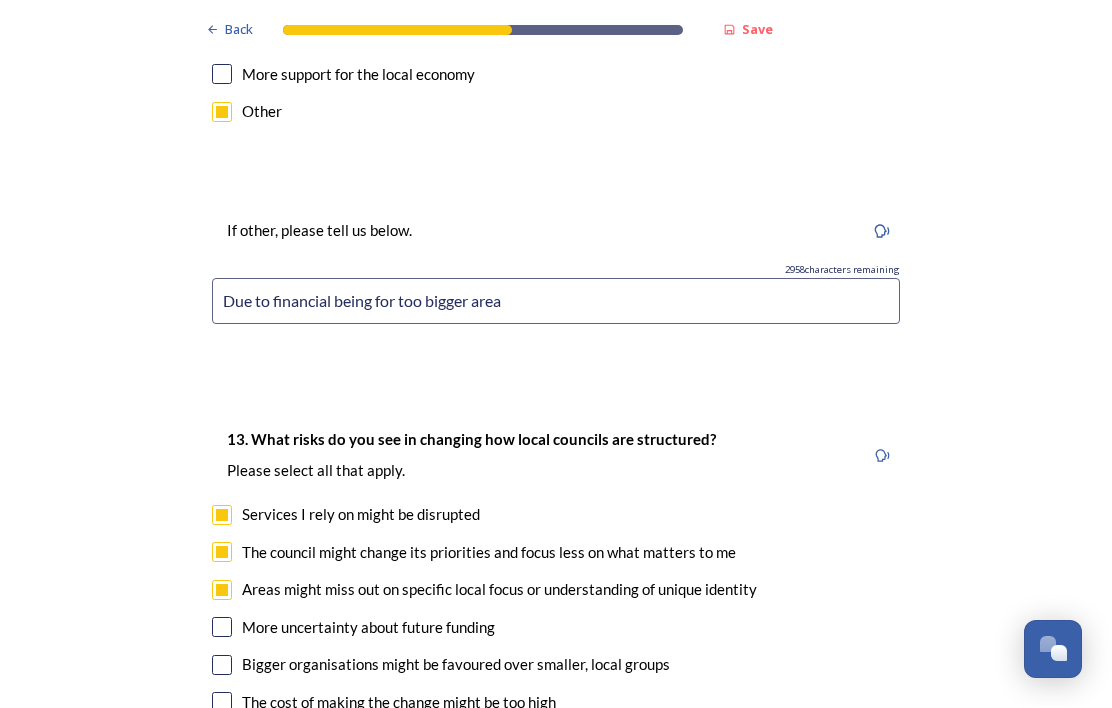 click at bounding box center (222, 627) 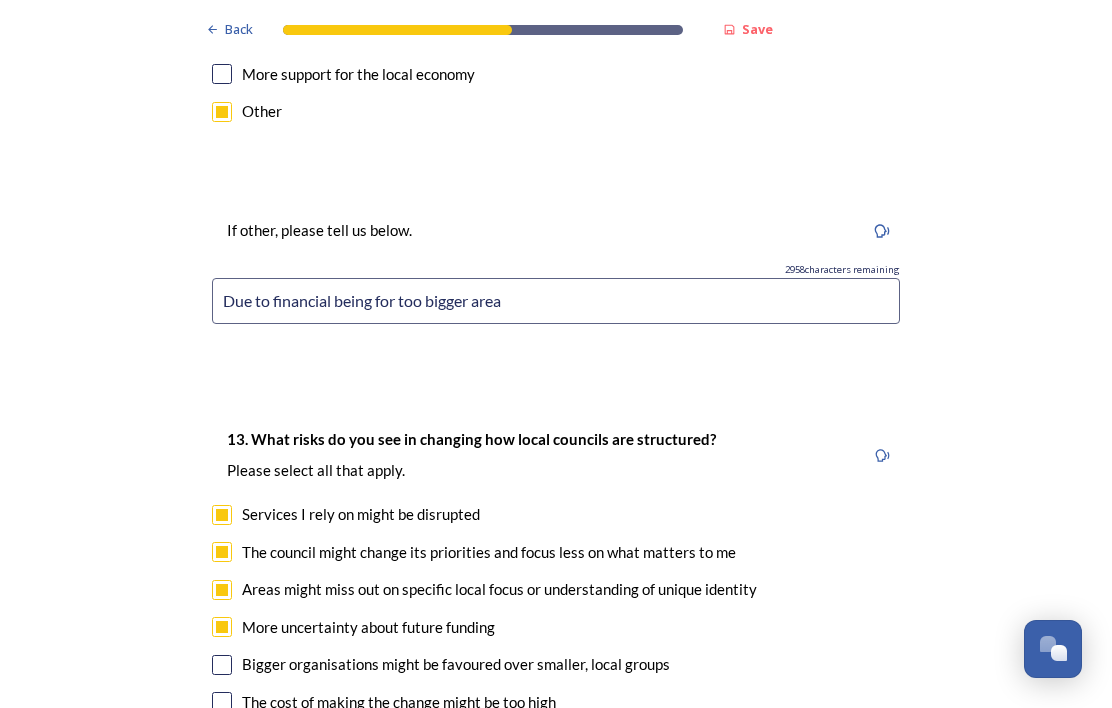 click at bounding box center (222, 665) 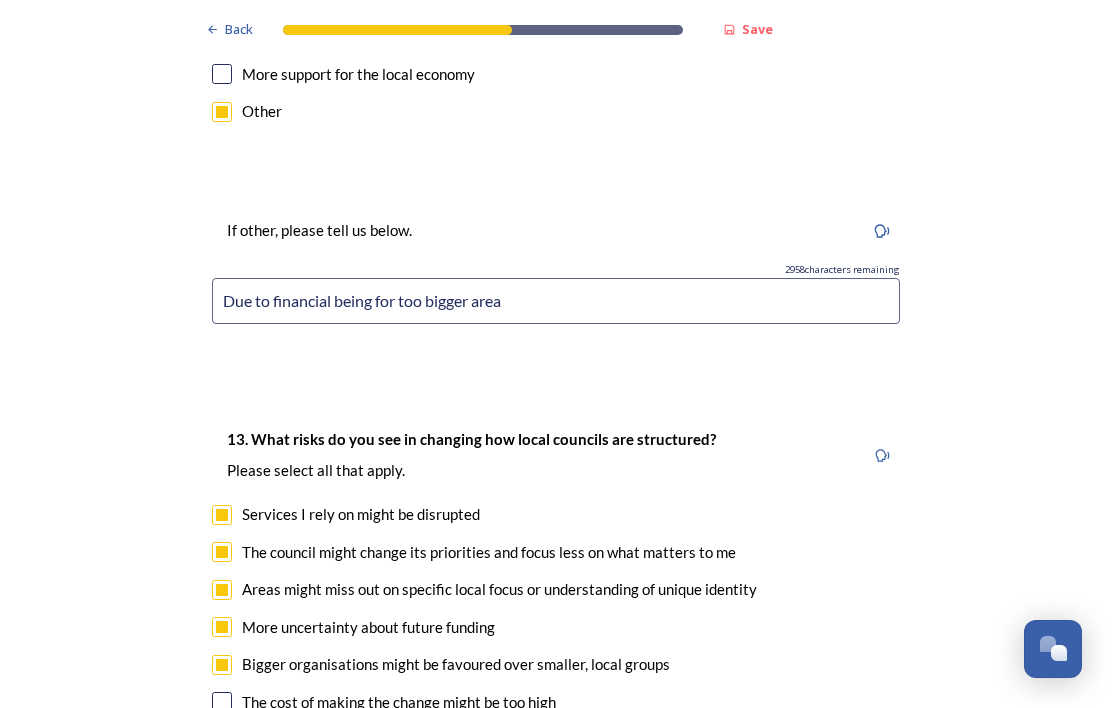 click at bounding box center (222, 702) 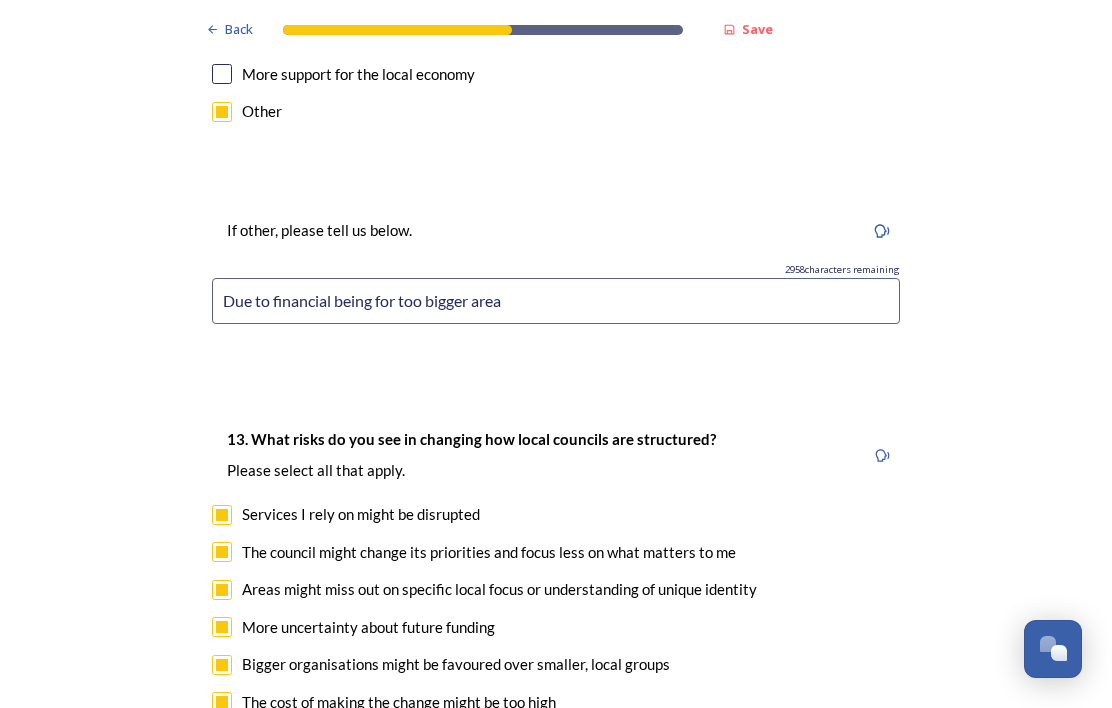 click at bounding box center (222, 740) 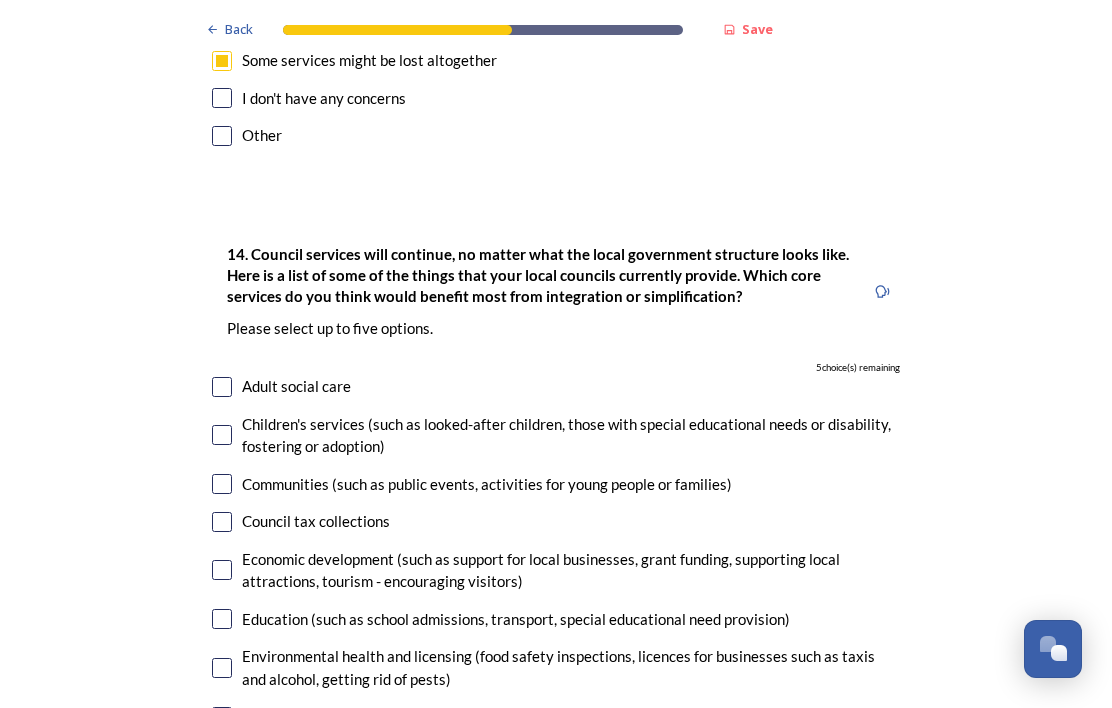 scroll, scrollTop: 4837, scrollLeft: 0, axis: vertical 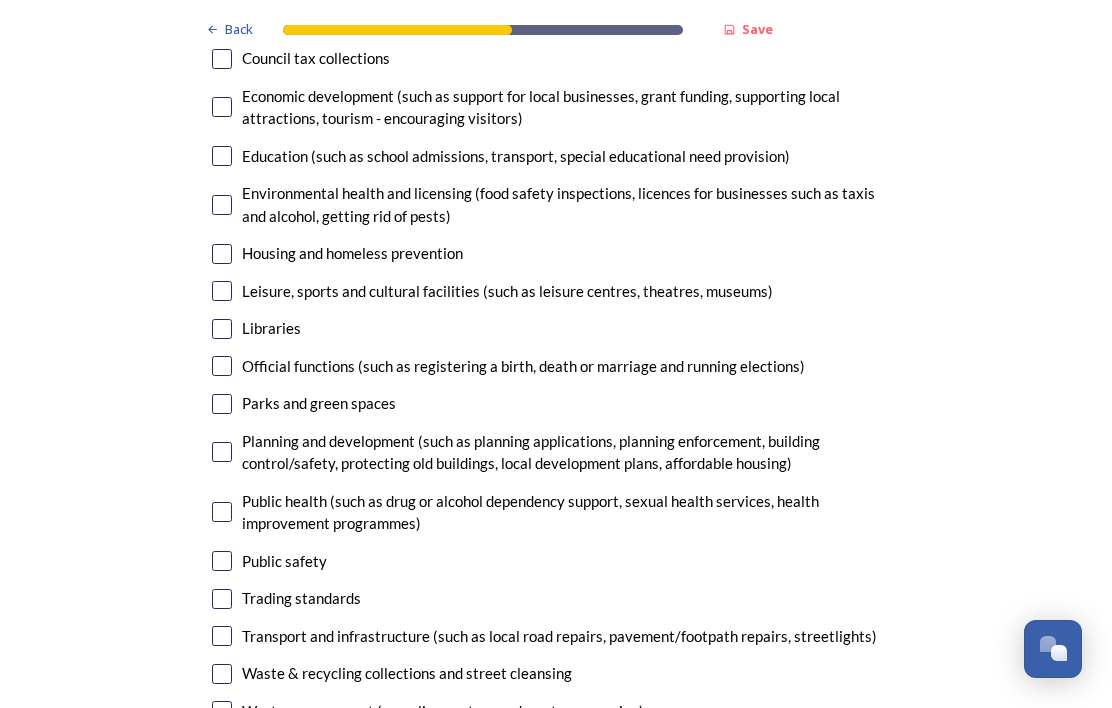 click at bounding box center (222, 674) 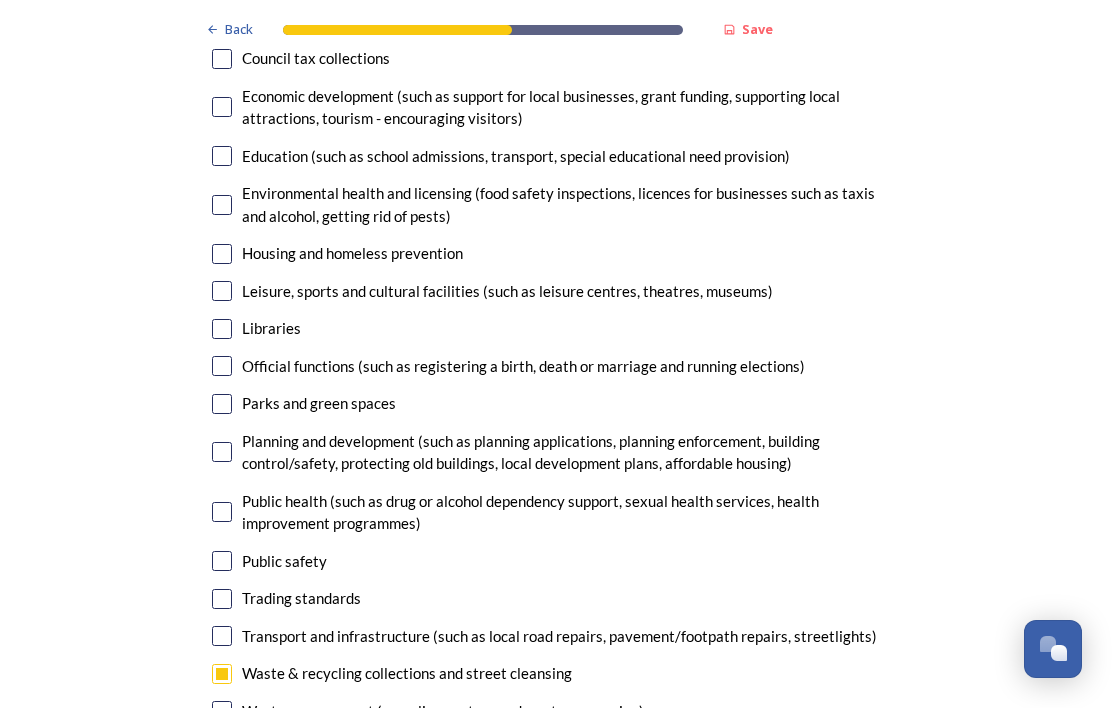 click at bounding box center [222, 711] 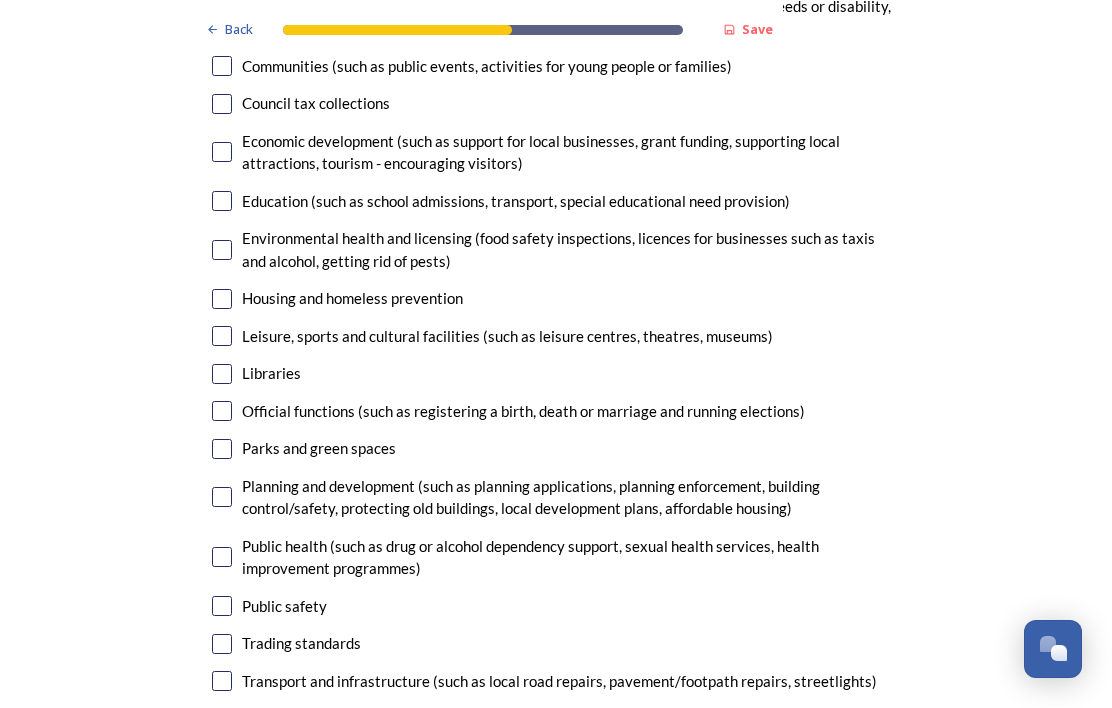 scroll, scrollTop: 5251, scrollLeft: 0, axis: vertical 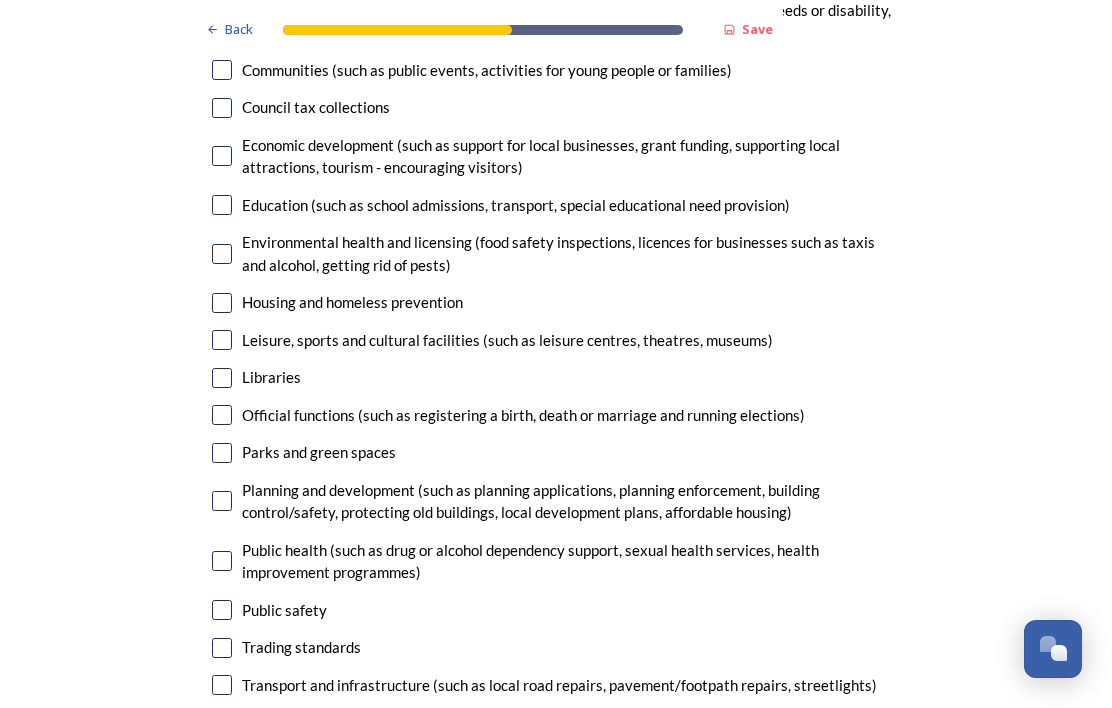 click at bounding box center (222, 685) 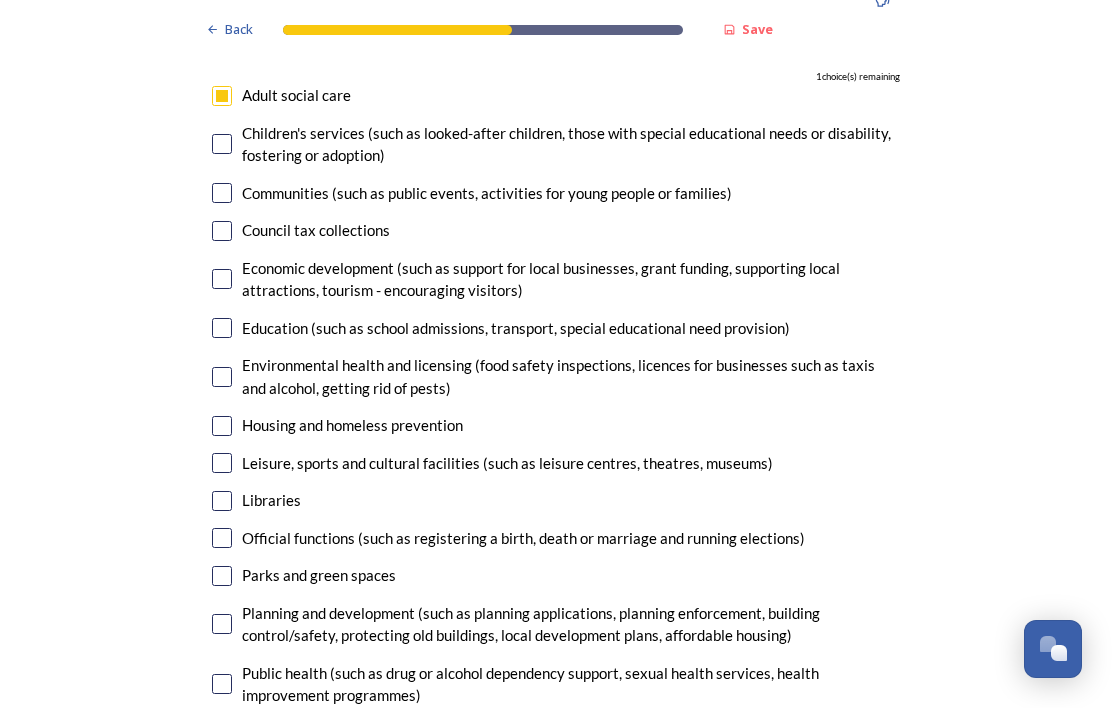 scroll, scrollTop: 5128, scrollLeft: 0, axis: vertical 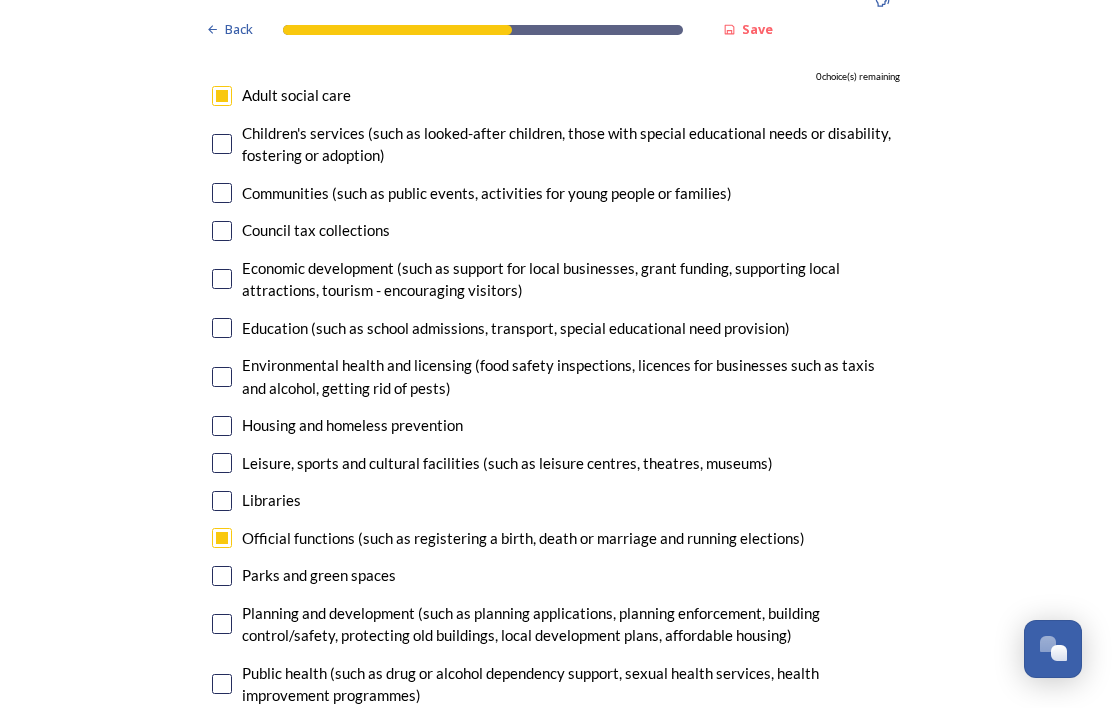 click on "14. Council services will continue, no matter what the local government structure looks like. Here is a list of some of the things that your local councils currently provide. ﻿Which core services do you think would benefit most from integration or simplification?  Please select up to five options. 0  choice(s) remaining Adult social care   Children's services (such as looked-after children, those with special educational needs or disability, fostering or adoption) Communities (such as public events, activities for young people or families)   Council tax collections Economic development (such as support for local businesses, grant funding, supporting local attractions, tourism - encouraging visitors)  Education (such as school admissions, transport, special educational need provision)  Environmental health and licensing (food safety inspections, licences for businesses such as taxis and alcohol, getting rid of pests) Housing and homeless prevention Libraries Parks and green spaces Public safety" at bounding box center (556, 425) 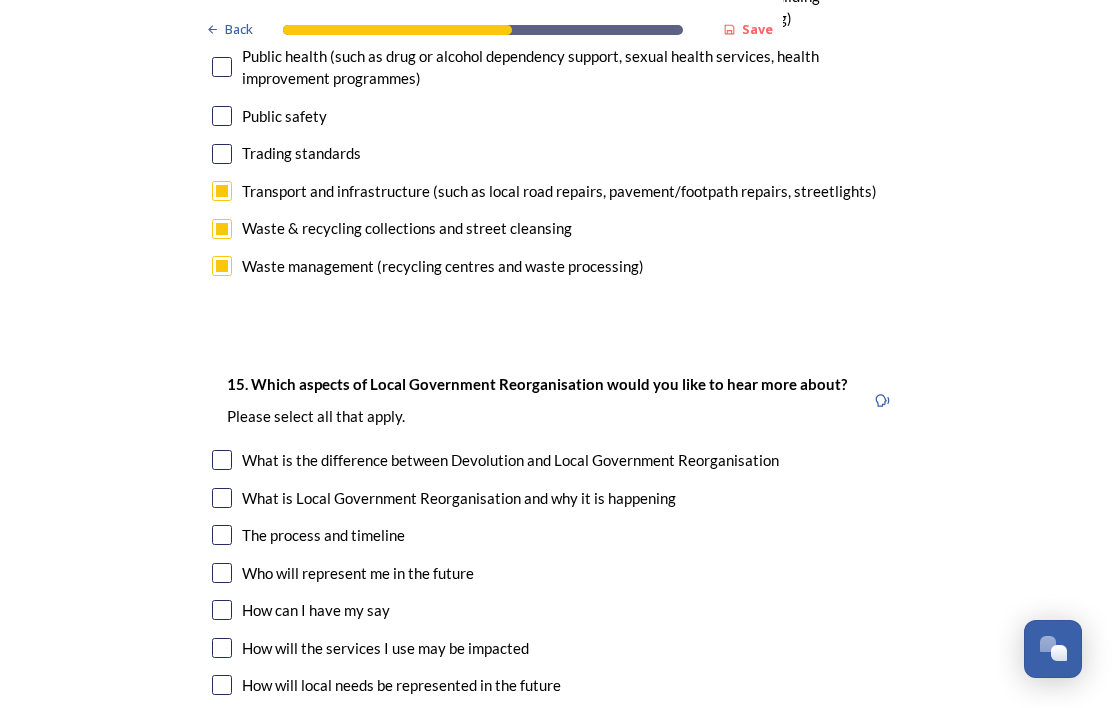 scroll, scrollTop: 5746, scrollLeft: 0, axis: vertical 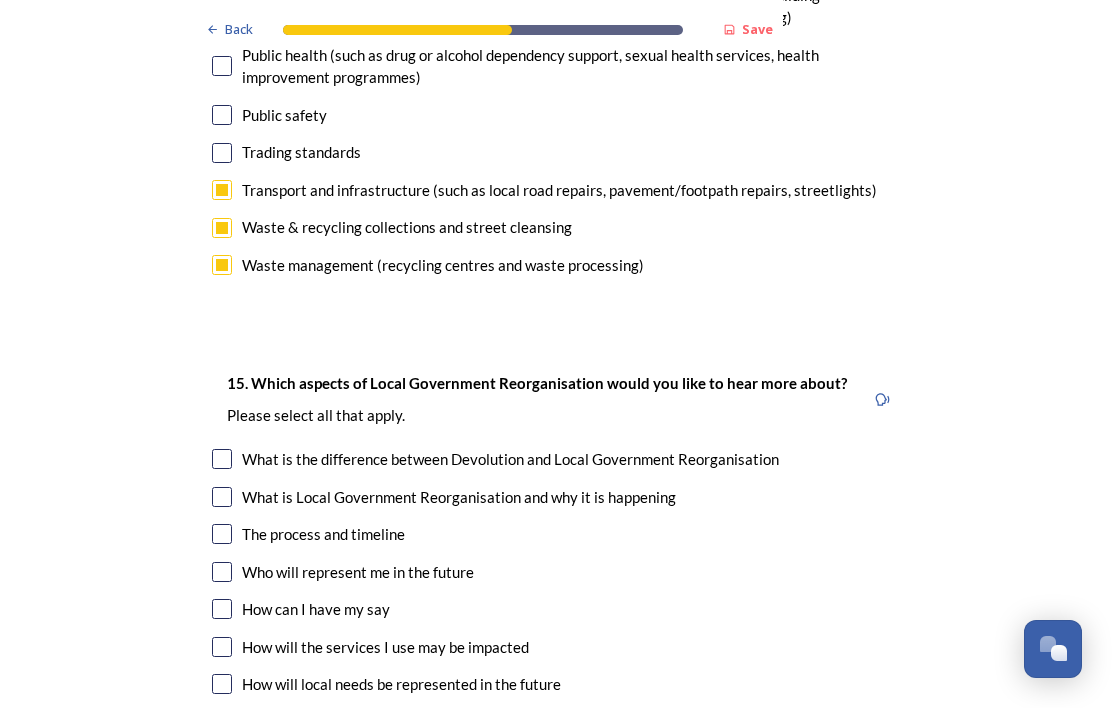 click at bounding box center [222, 609] 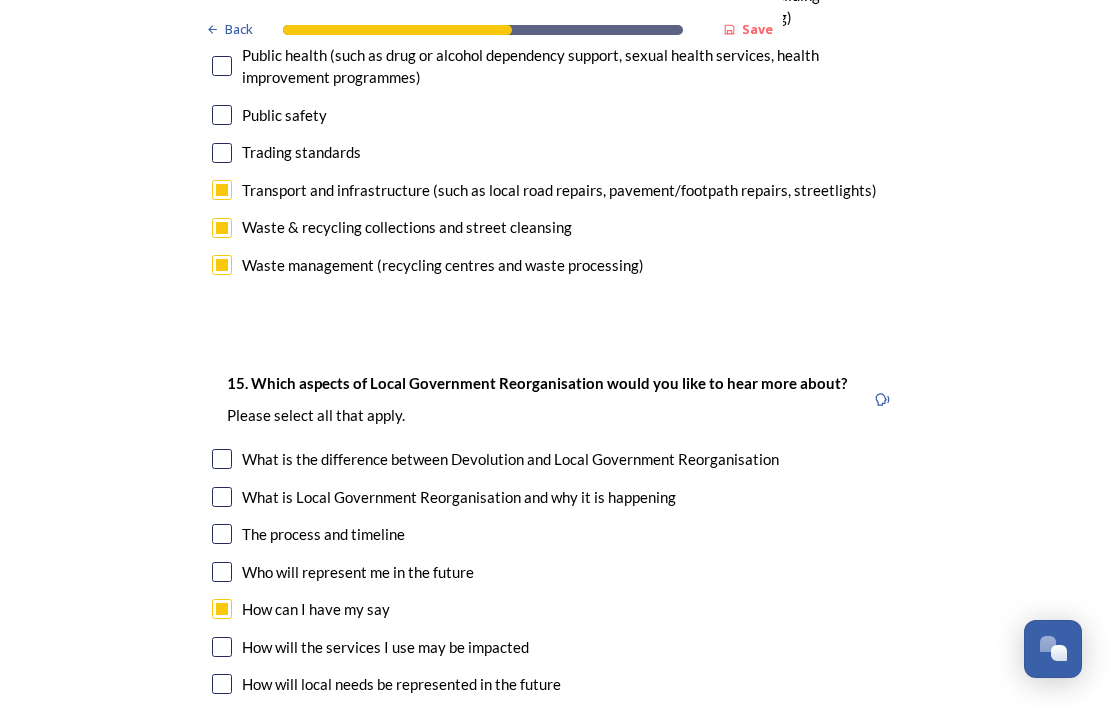 click on "Back Save Prioritising future services As explained on our  Shaping West Sussex hub , Local Government Reorganisation for West Sussex means that the county, district and borough councils will be replaced with one, or more than one, single-tier council (referred to as a unitary council) to deliver all your services.  Options currently being explored within West Sussex are detailed on our  hub , but map visuals can be found below. A single county unitary , bringing the County Council and all seven District and Borough Councils services together to form a new unitary council for West Sussex. Single unitary model (You can enlarge this map by clicking on the square expand icon in the top right of the image) Two unitary option, variation 1  -   one unitary combining Arun, Chichester and Worthing footprints and one unitary combining Adur, Crawley, Horsham, and Mid-Sussex footprints. Two unitary model variation 1 (You can enlarge this map by clicking on the square expand icon in the top right of the image) * Other 0" at bounding box center [556, -2148] 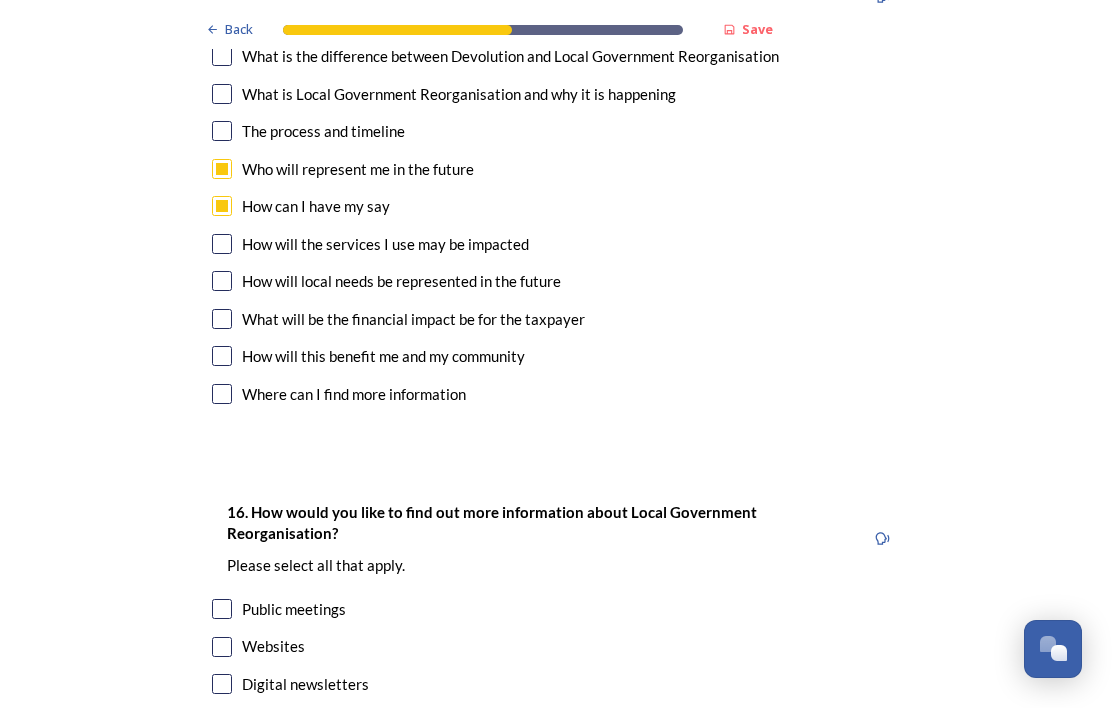 scroll, scrollTop: 6149, scrollLeft: 0, axis: vertical 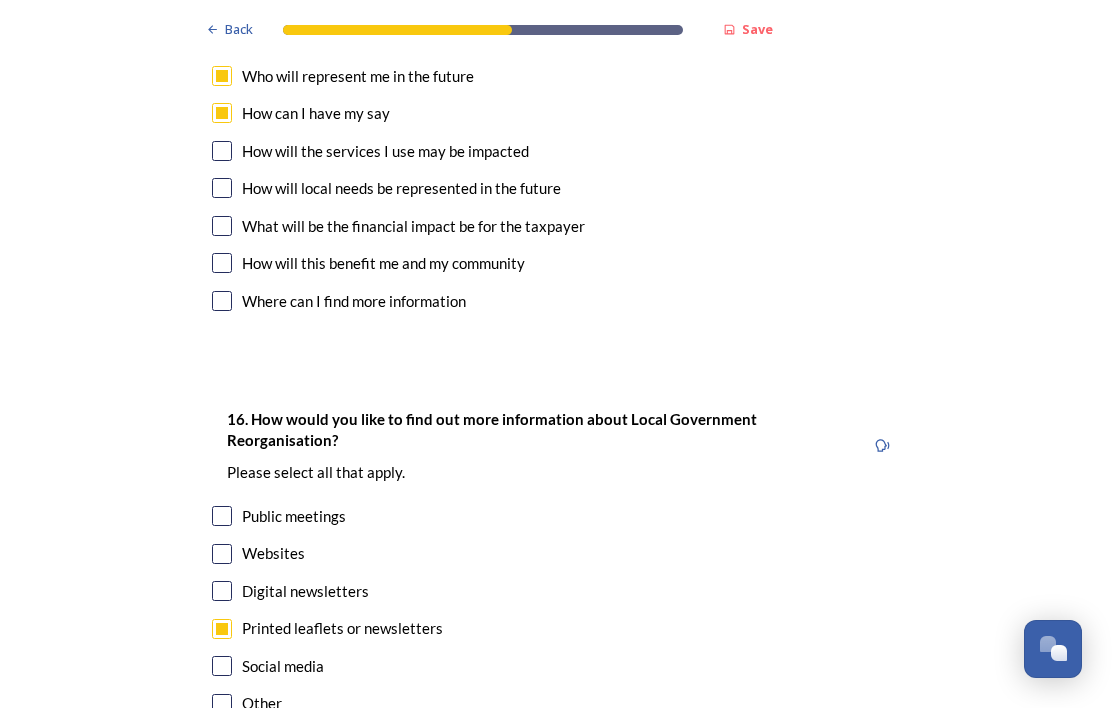 click on "Continue" at bounding box center [542, 814] 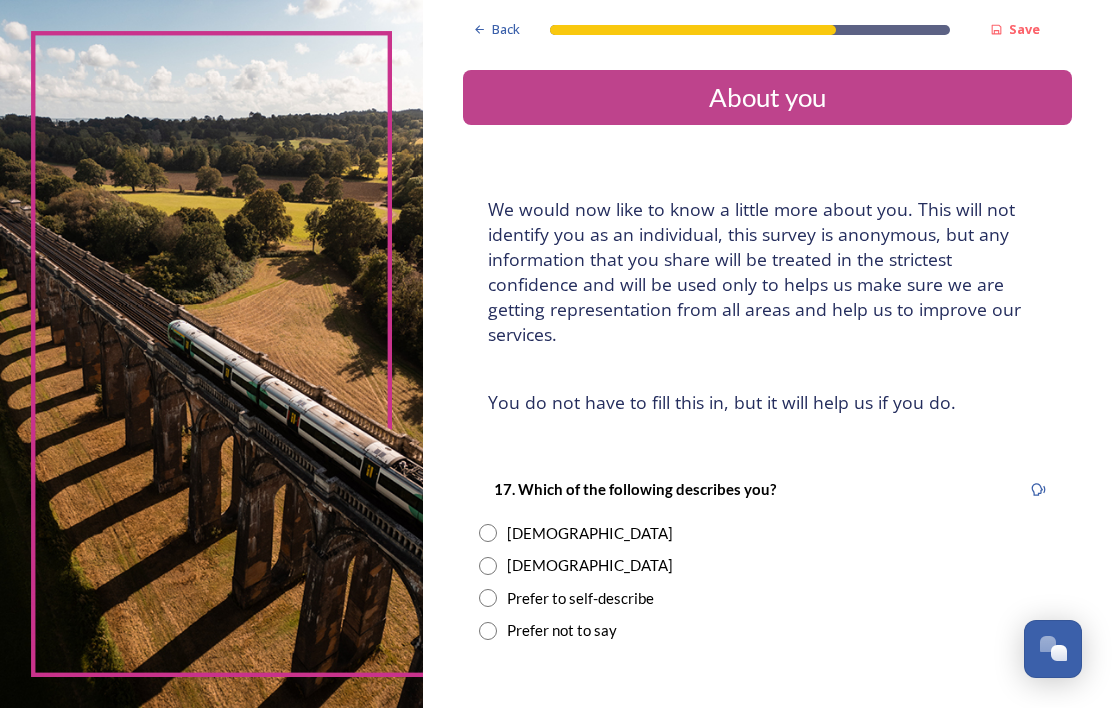 click on "17. Which of the following describes you?  Female Male Prefer to self-describe Prefer not to say" at bounding box center [767, 559] 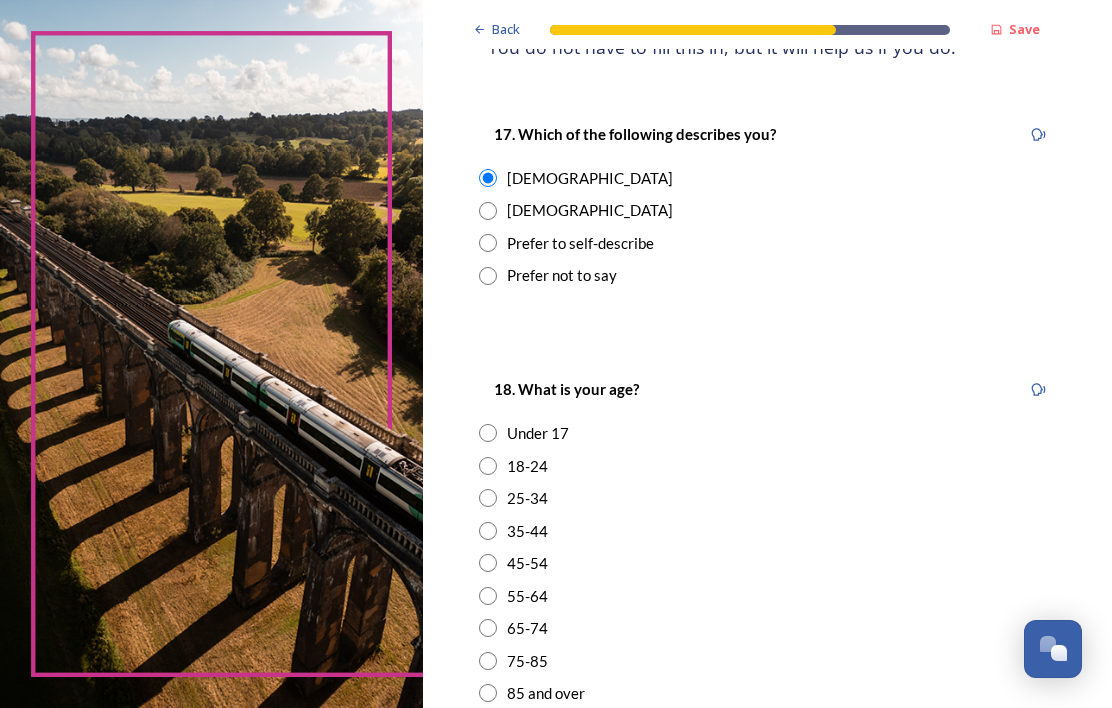 scroll, scrollTop: 377, scrollLeft: 0, axis: vertical 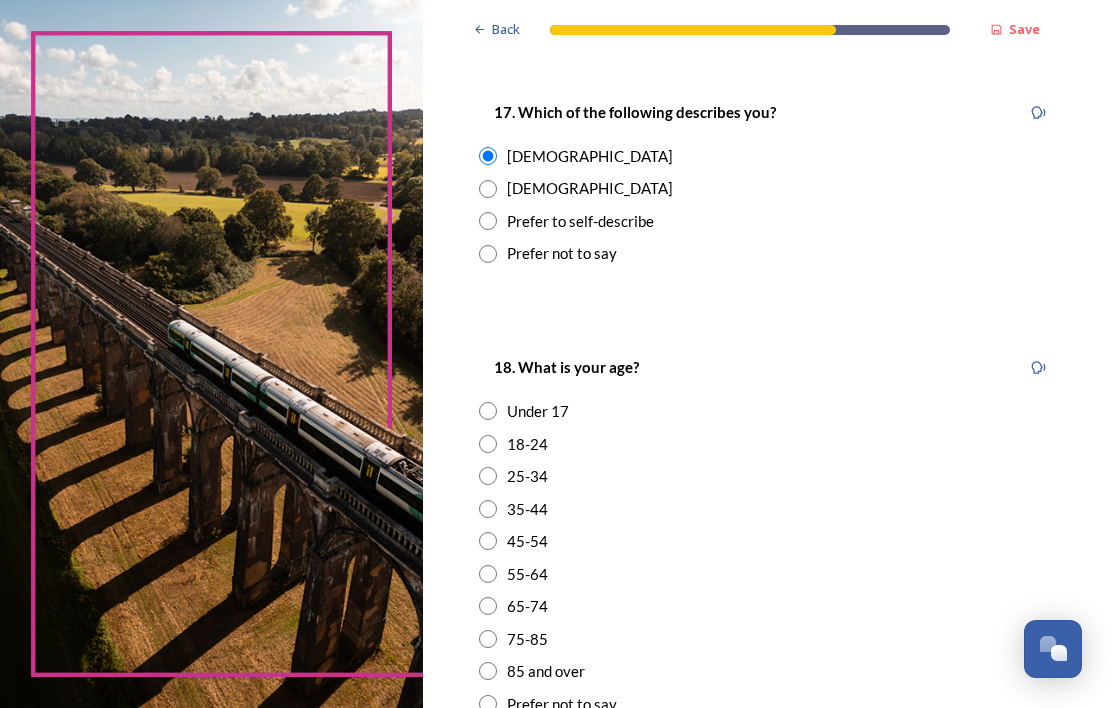 click at bounding box center [488, 606] 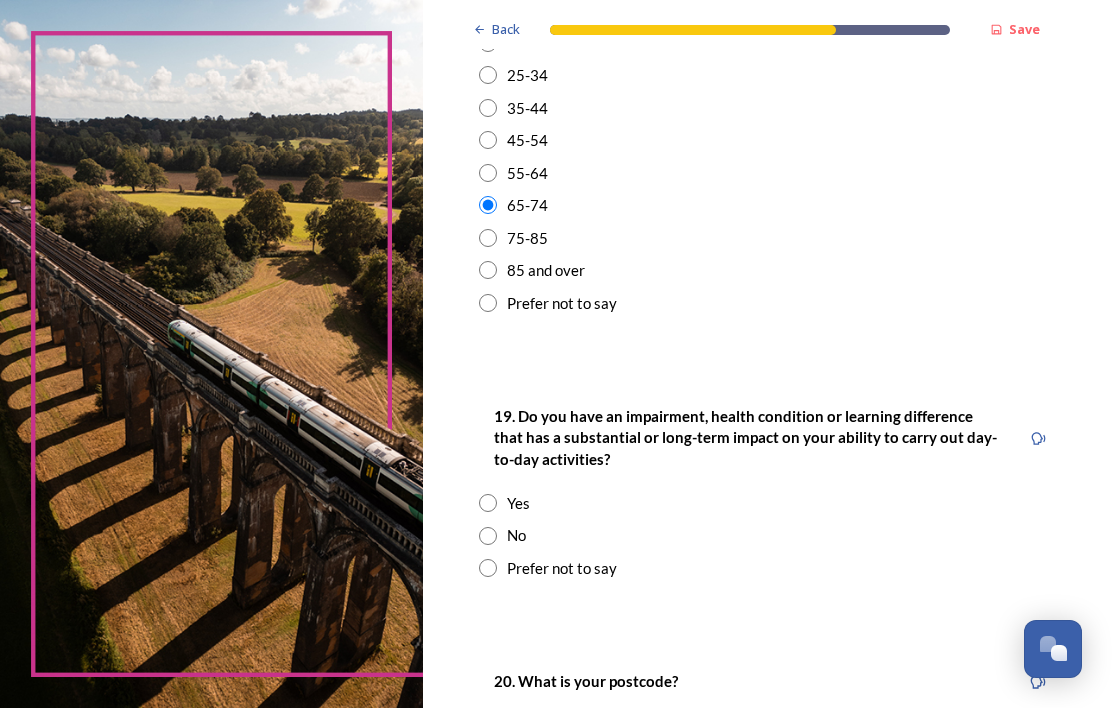 scroll, scrollTop: 778, scrollLeft: 0, axis: vertical 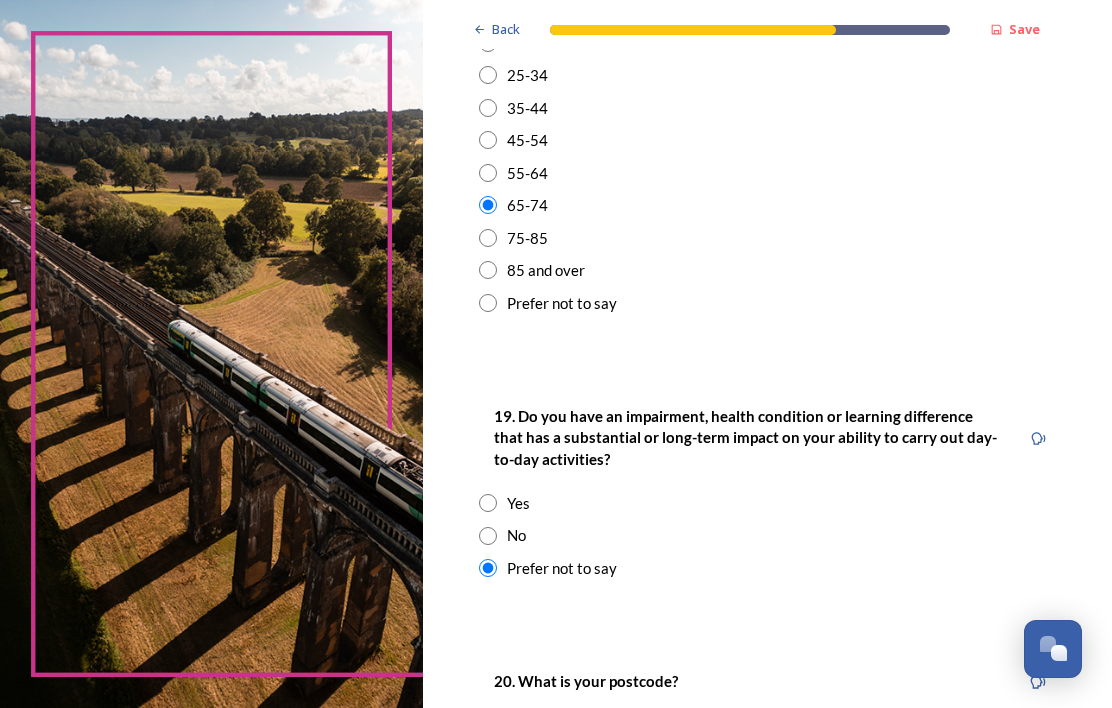 click at bounding box center [488, 536] 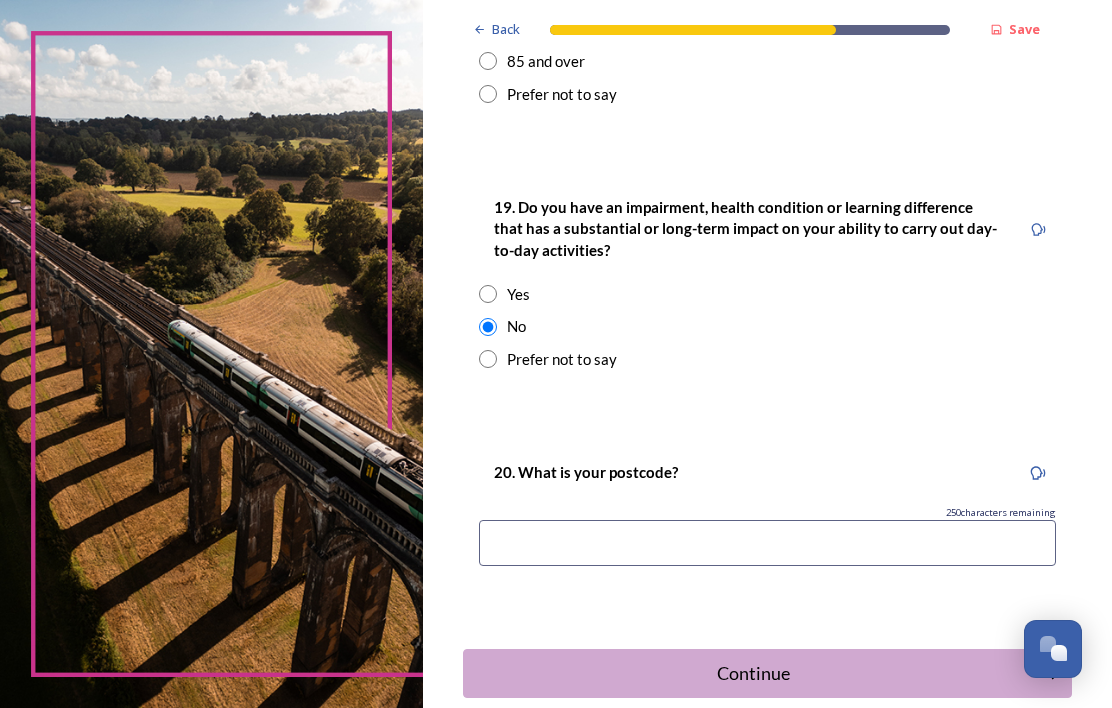 scroll, scrollTop: 986, scrollLeft: 0, axis: vertical 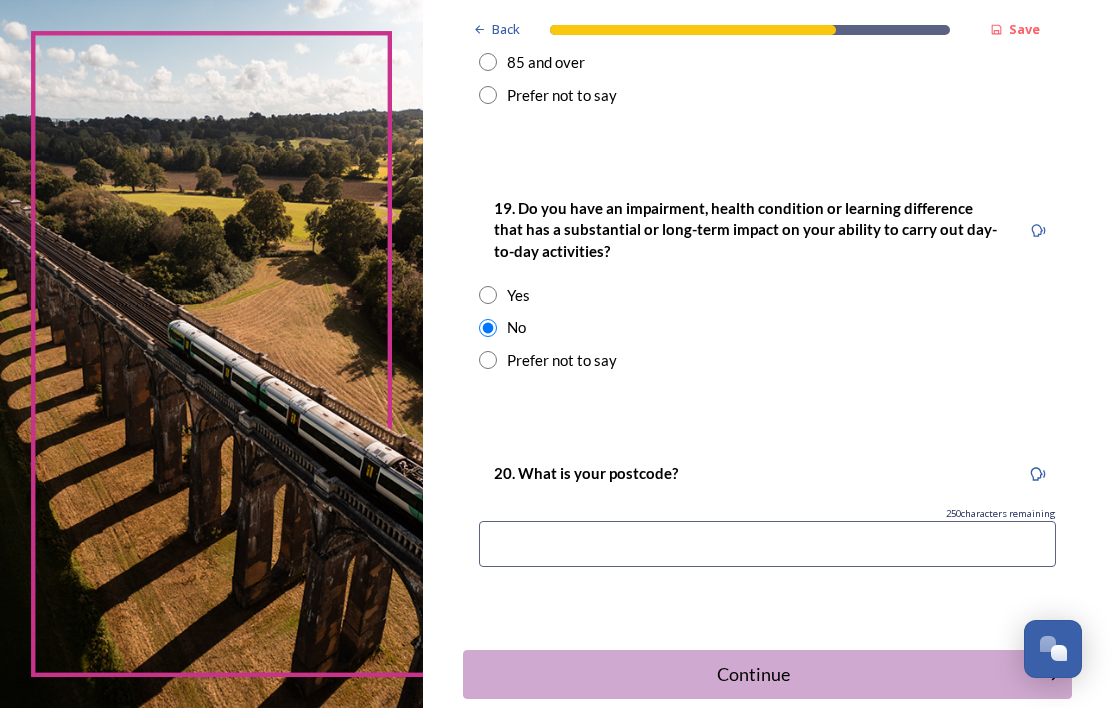 click at bounding box center [767, 544] 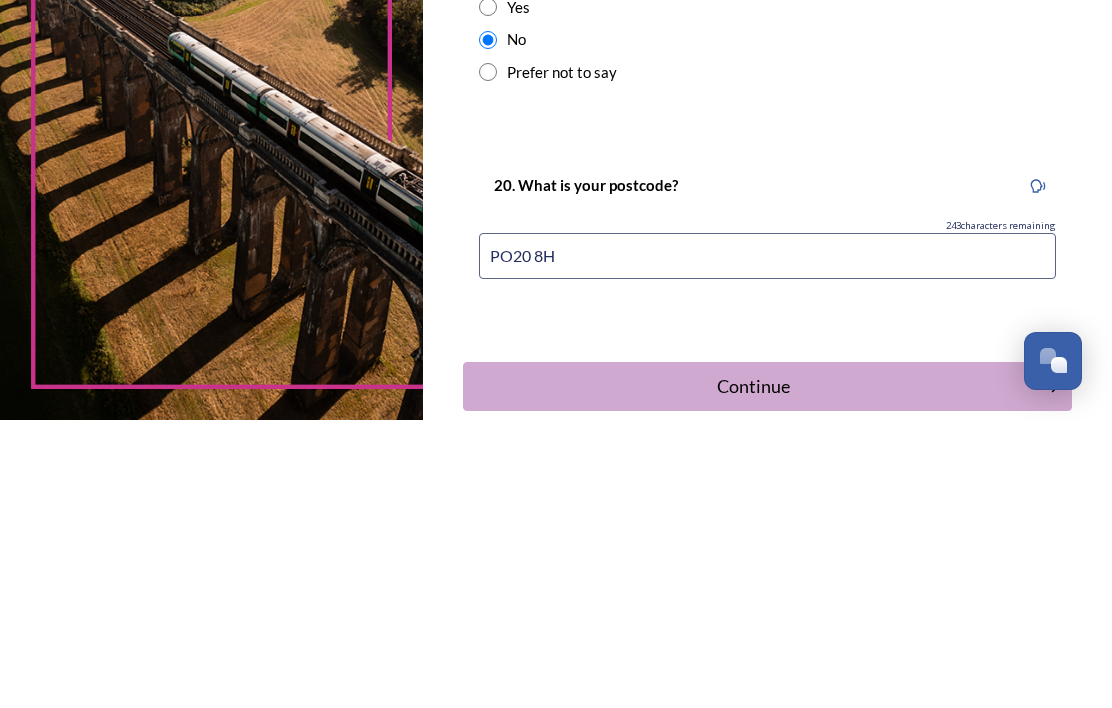 type on "PO20 8HA" 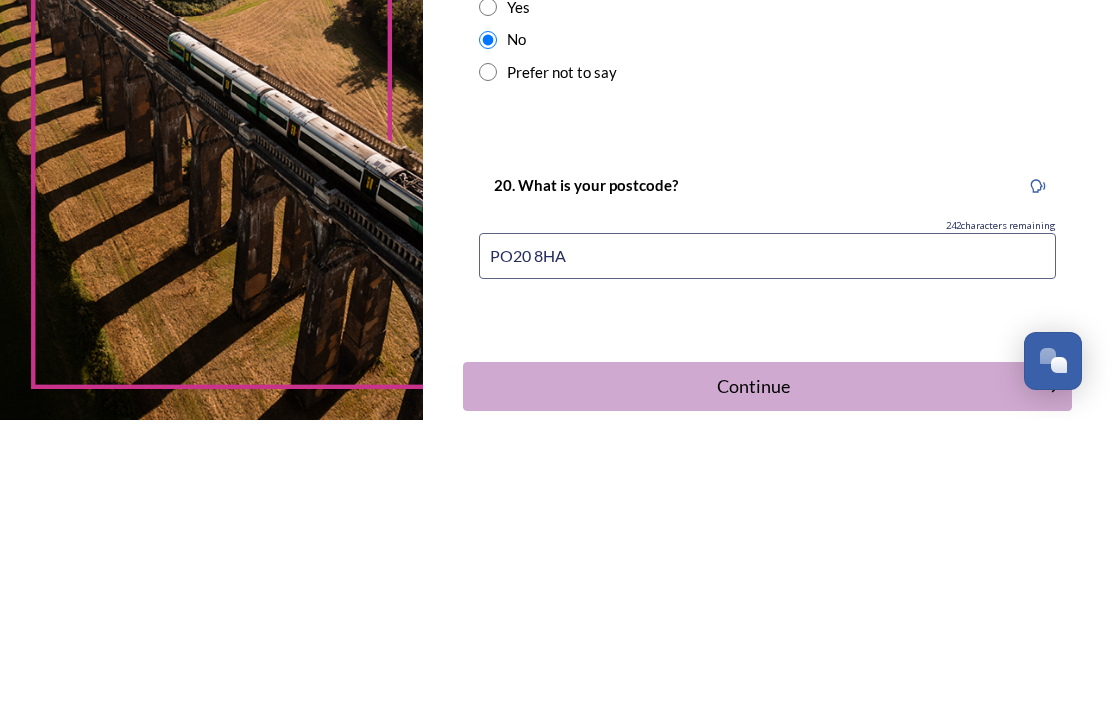 click on "Continue" at bounding box center (754, 674) 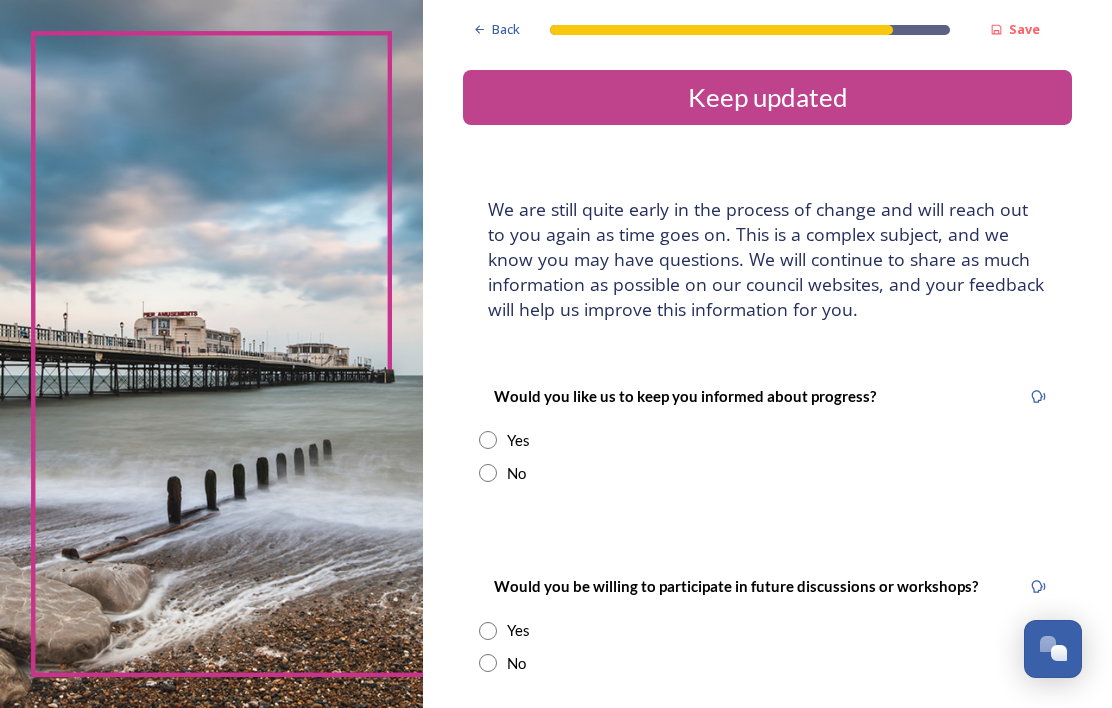 click at bounding box center [488, 440] 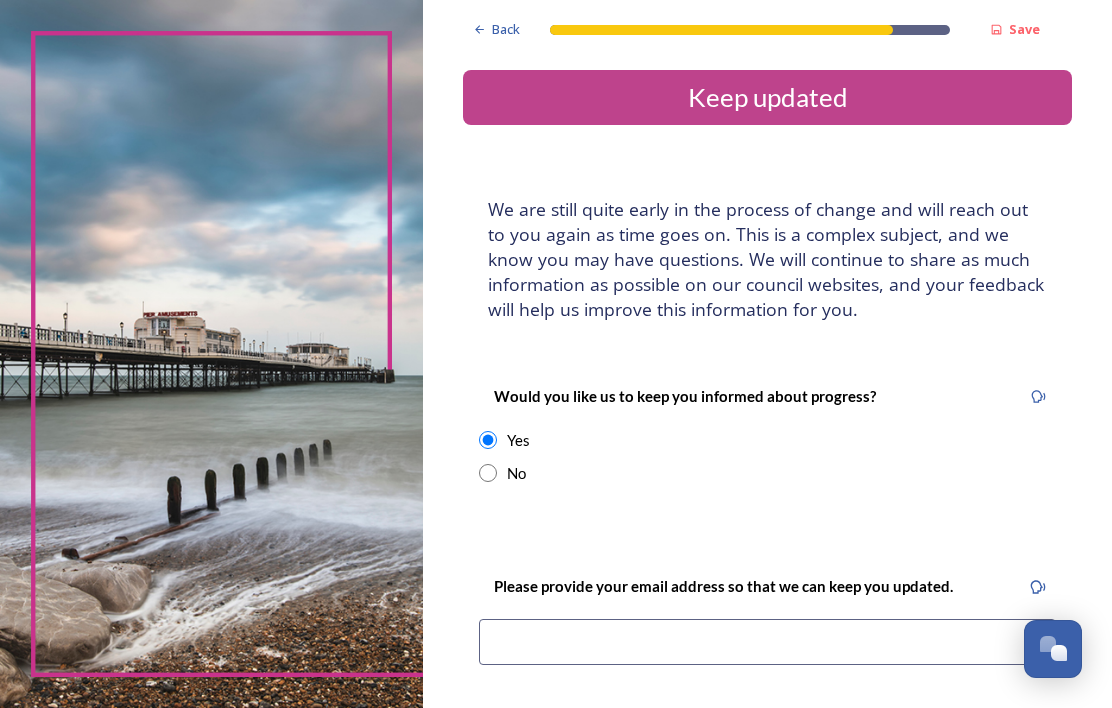 click at bounding box center [488, 473] 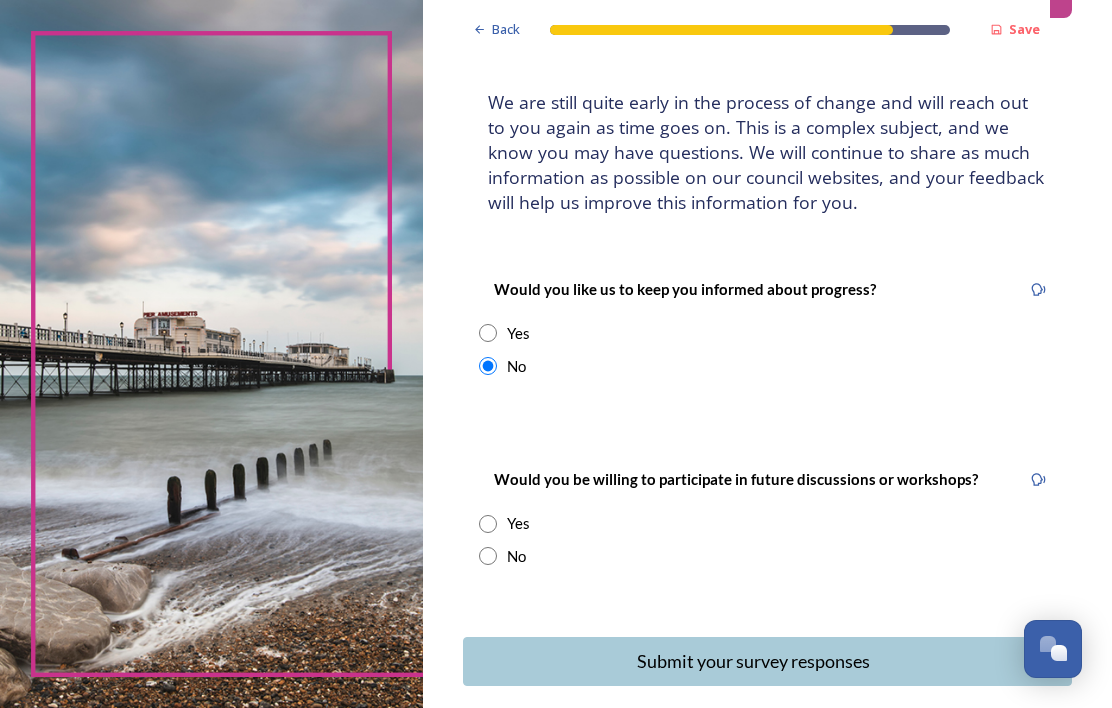 scroll, scrollTop: 106, scrollLeft: 0, axis: vertical 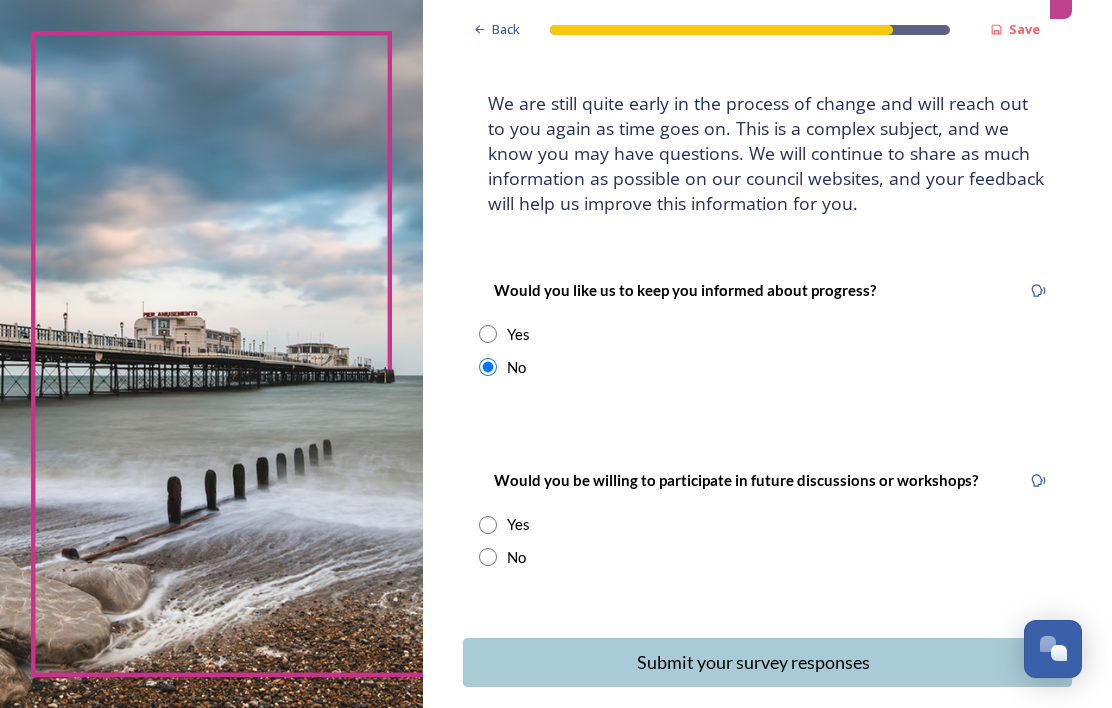 click at bounding box center [488, 557] 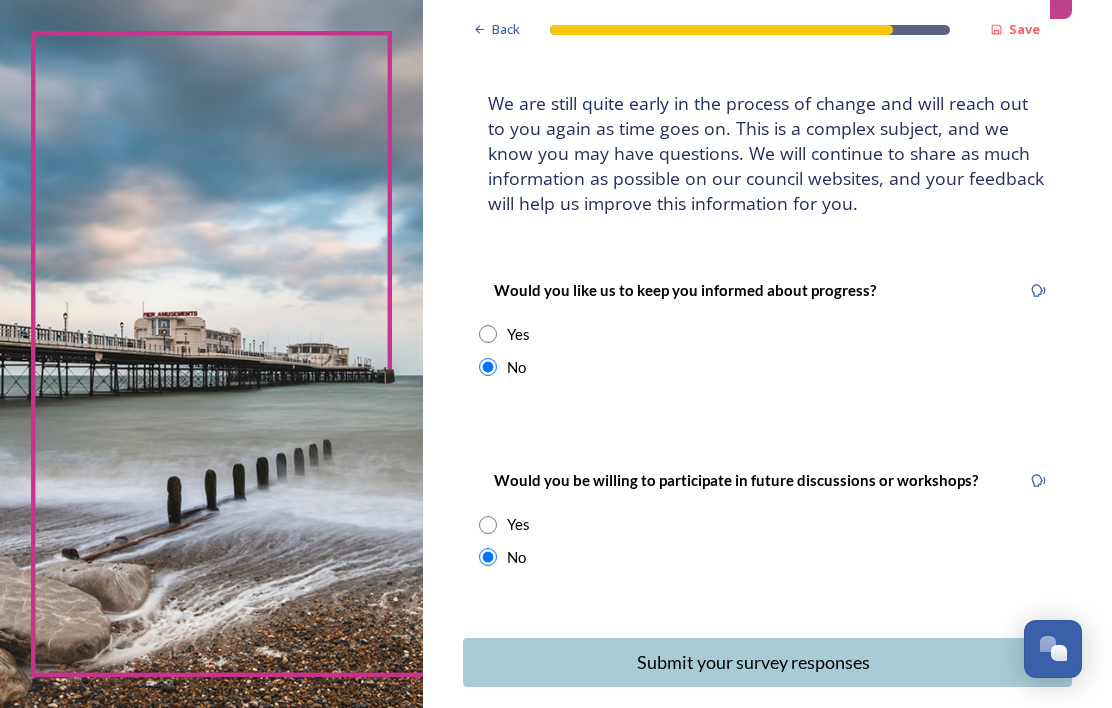 click at bounding box center (488, 525) 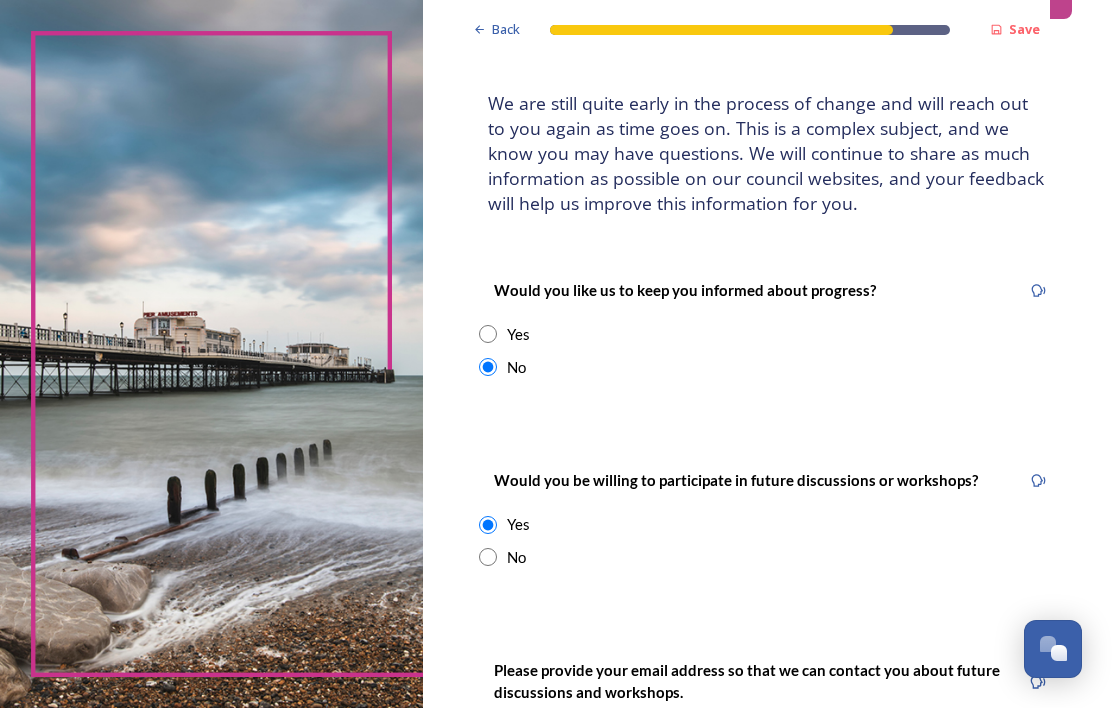 click at bounding box center (488, 557) 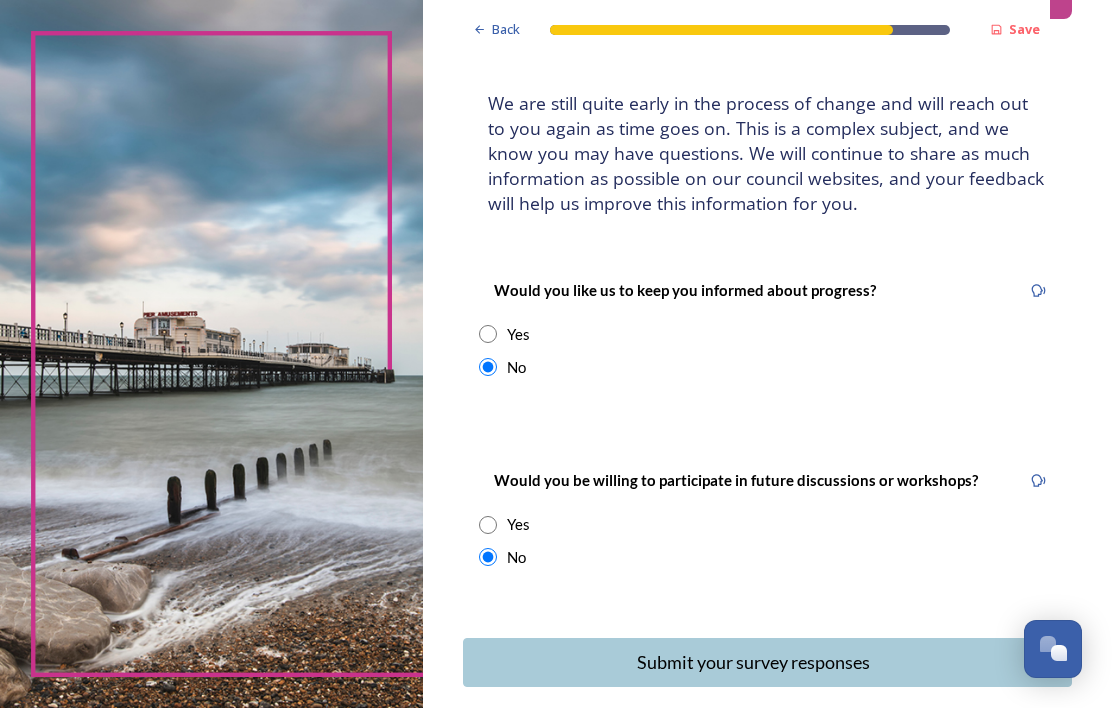 click on "Submit your survey responses" at bounding box center (754, 662) 